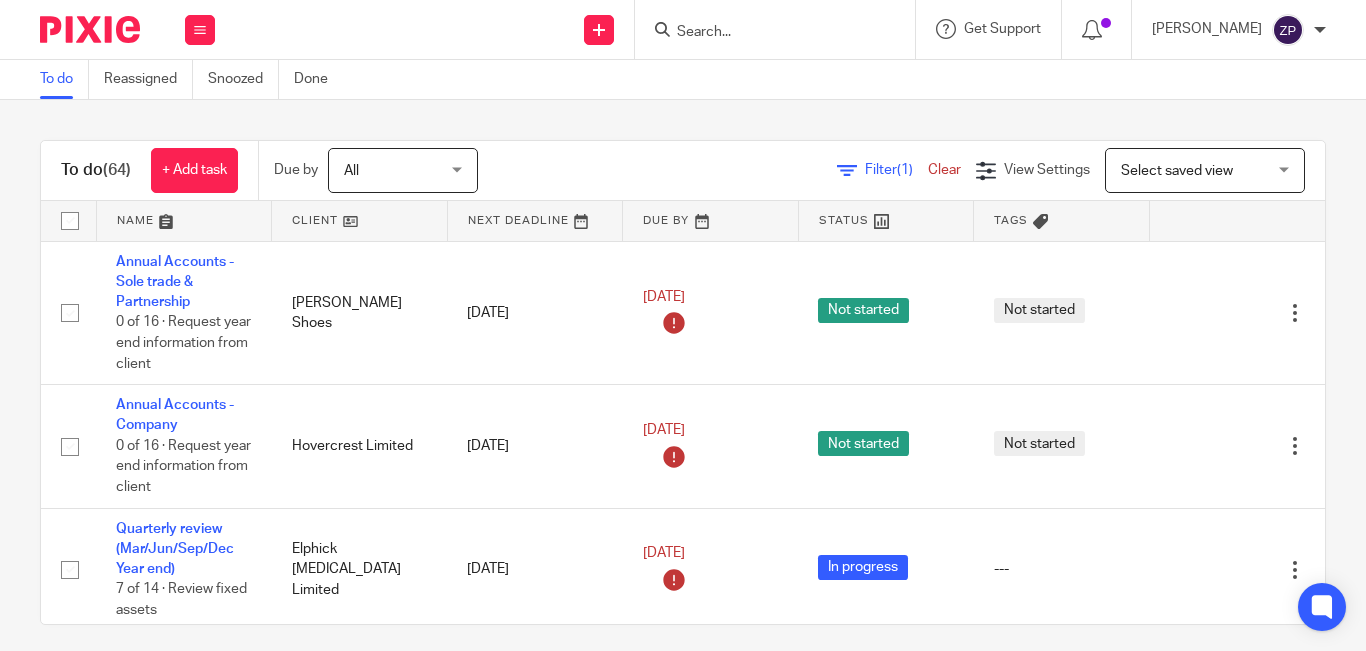 scroll, scrollTop: 0, scrollLeft: 0, axis: both 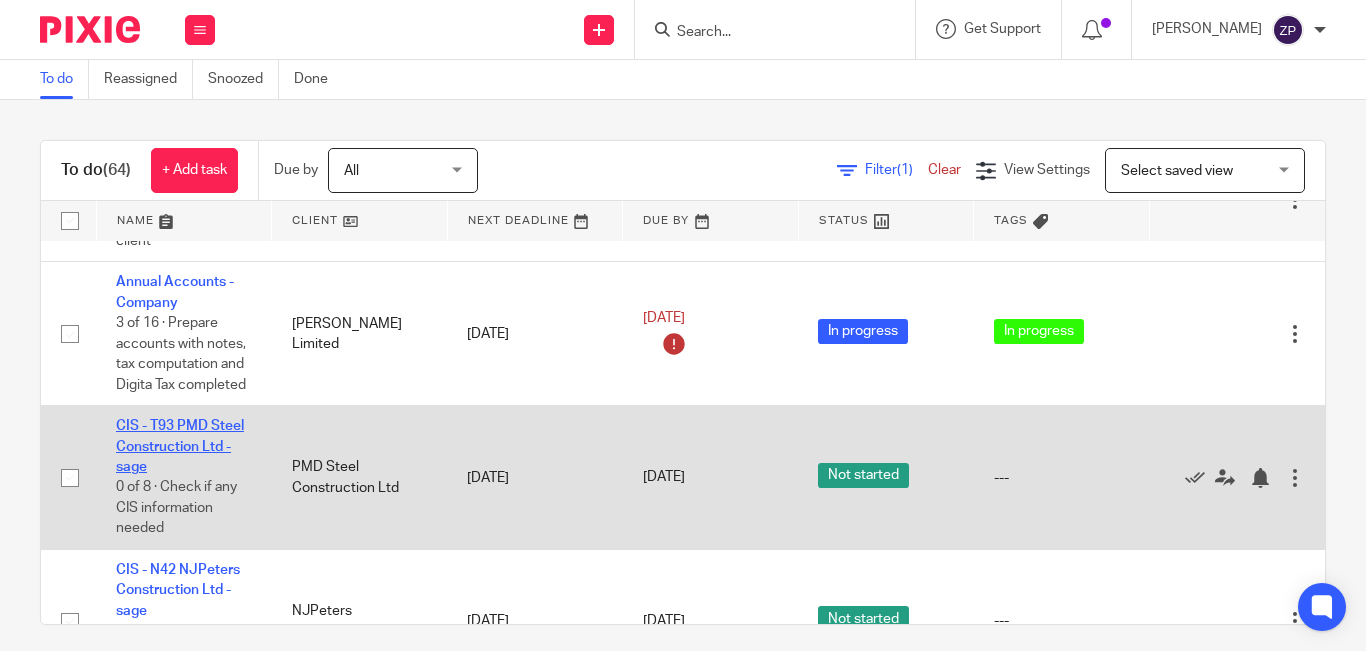 click on "CIS  - T93 PMD Steel Construction Ltd - sage" 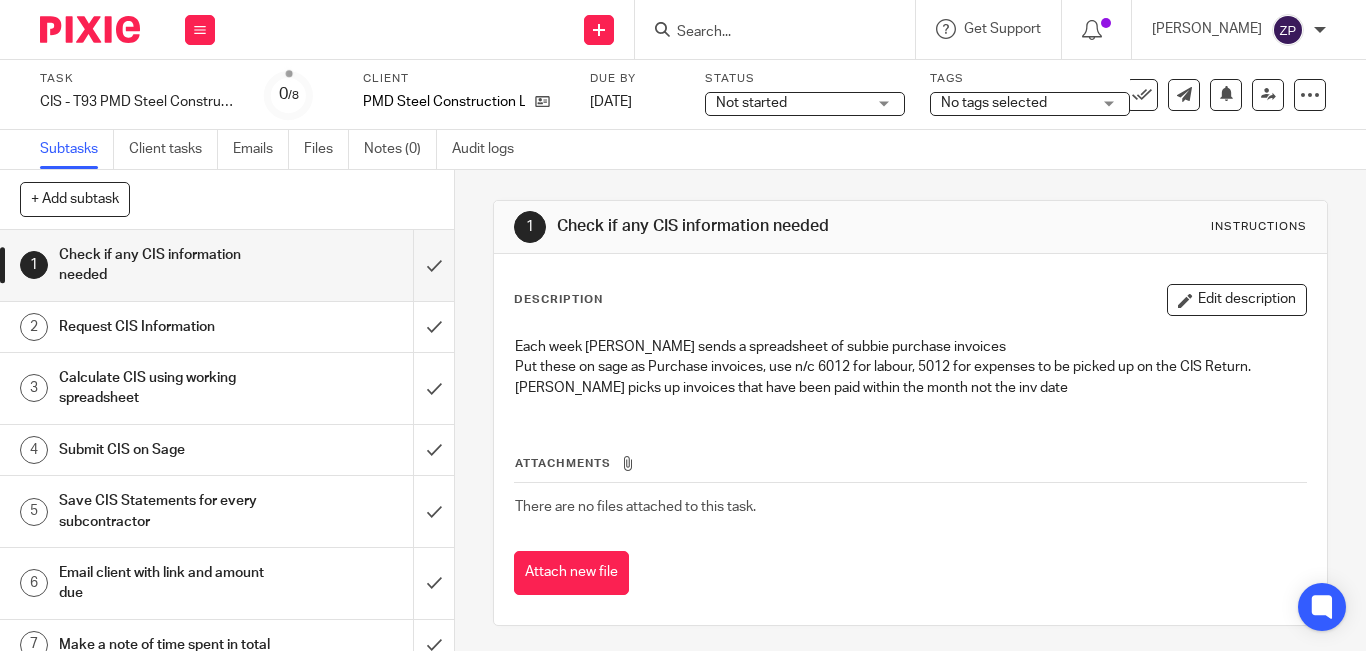 scroll, scrollTop: 0, scrollLeft: 0, axis: both 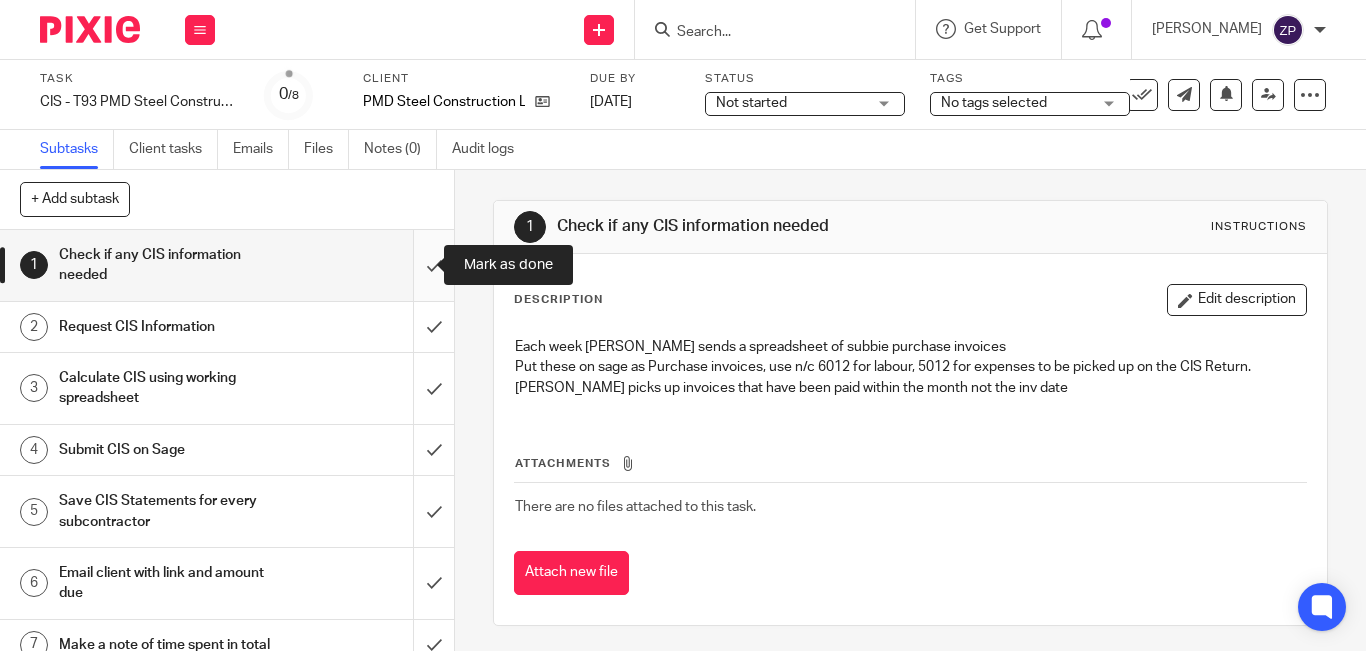 click at bounding box center [227, 265] 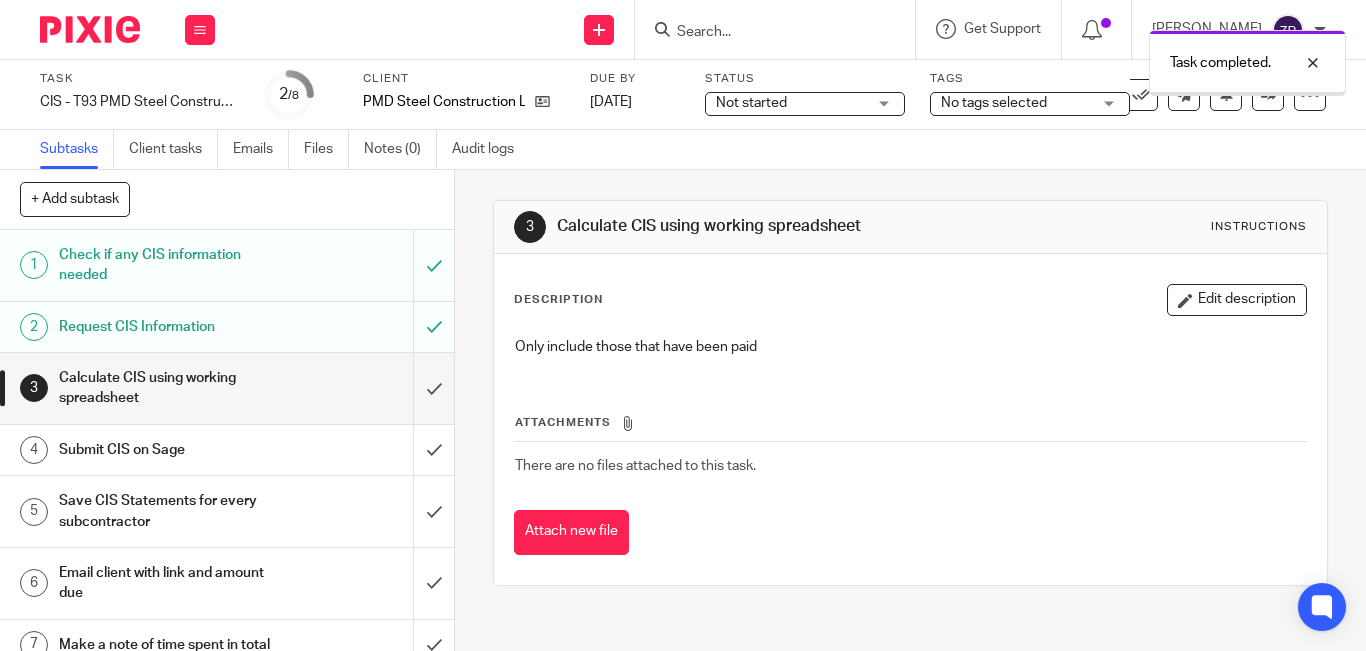 click at bounding box center [227, 388] 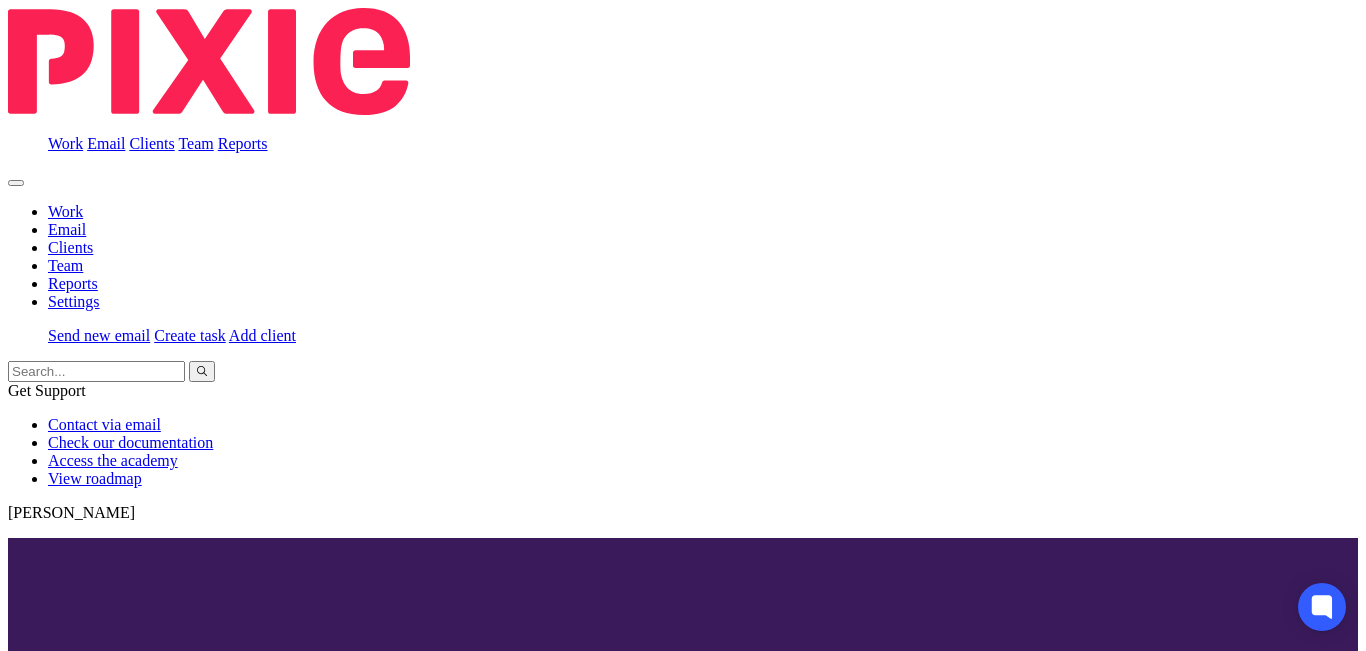 scroll, scrollTop: 0, scrollLeft: 0, axis: both 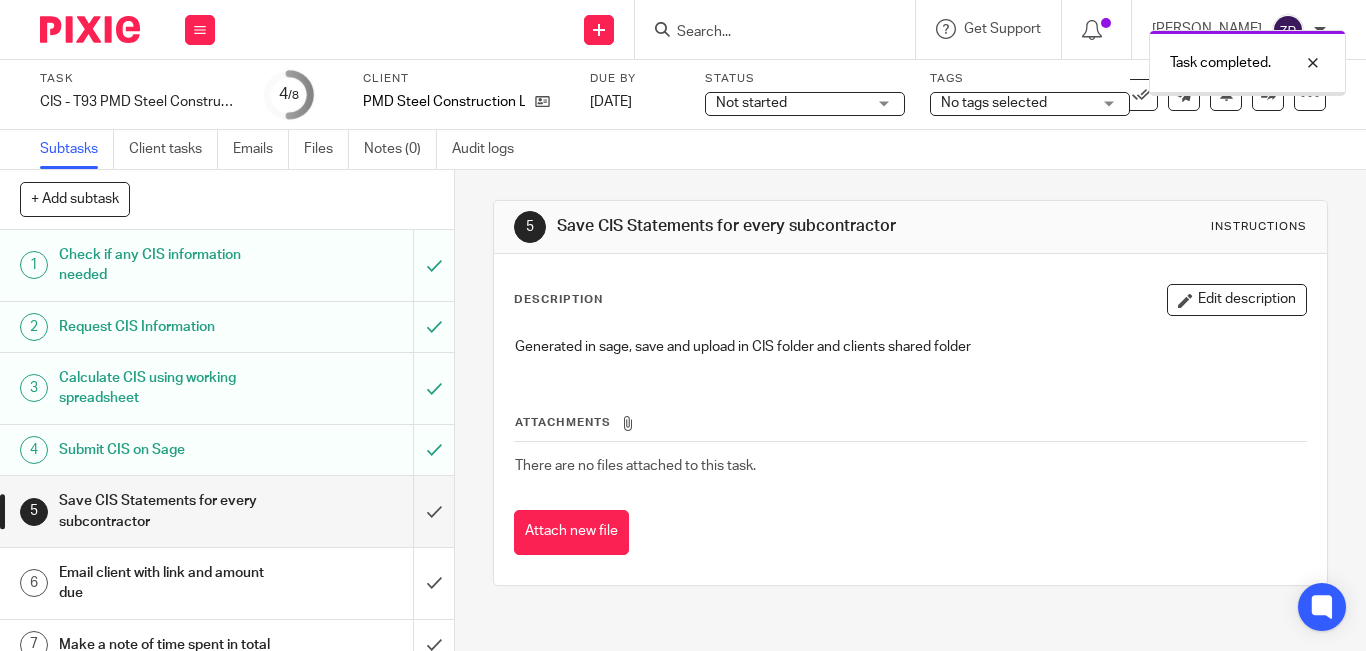 click at bounding box center [227, 511] 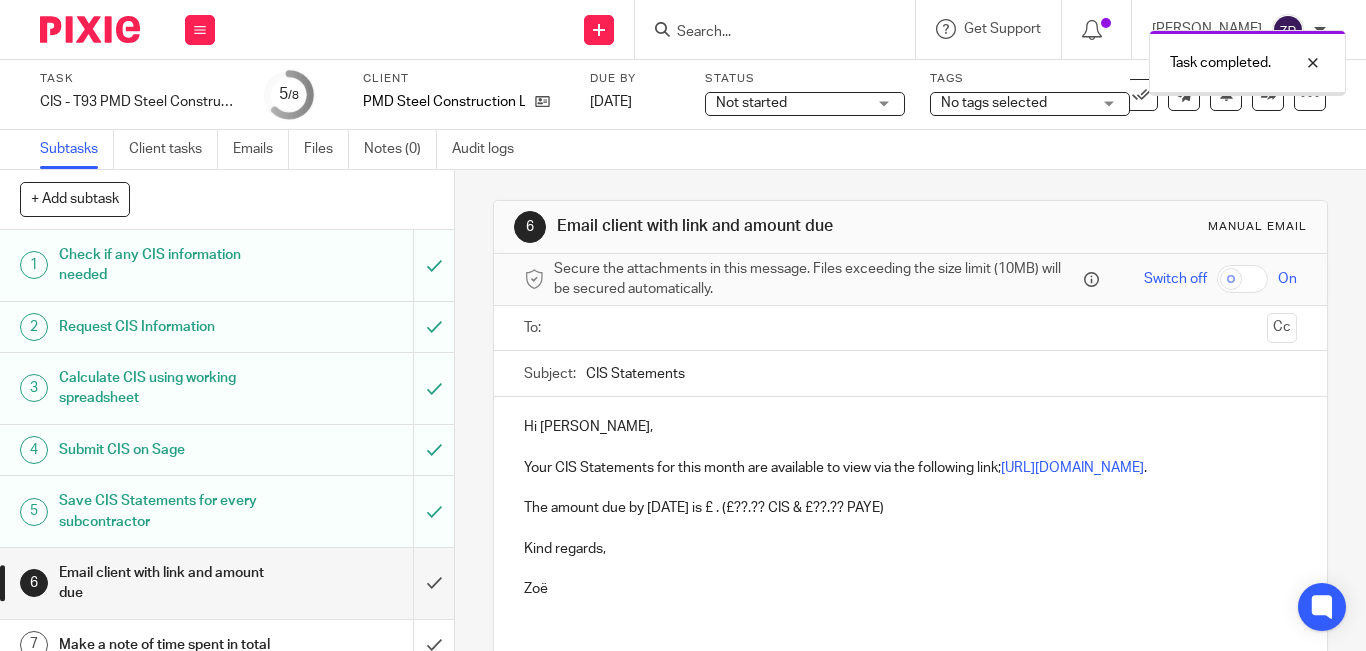 scroll, scrollTop: 0, scrollLeft: 0, axis: both 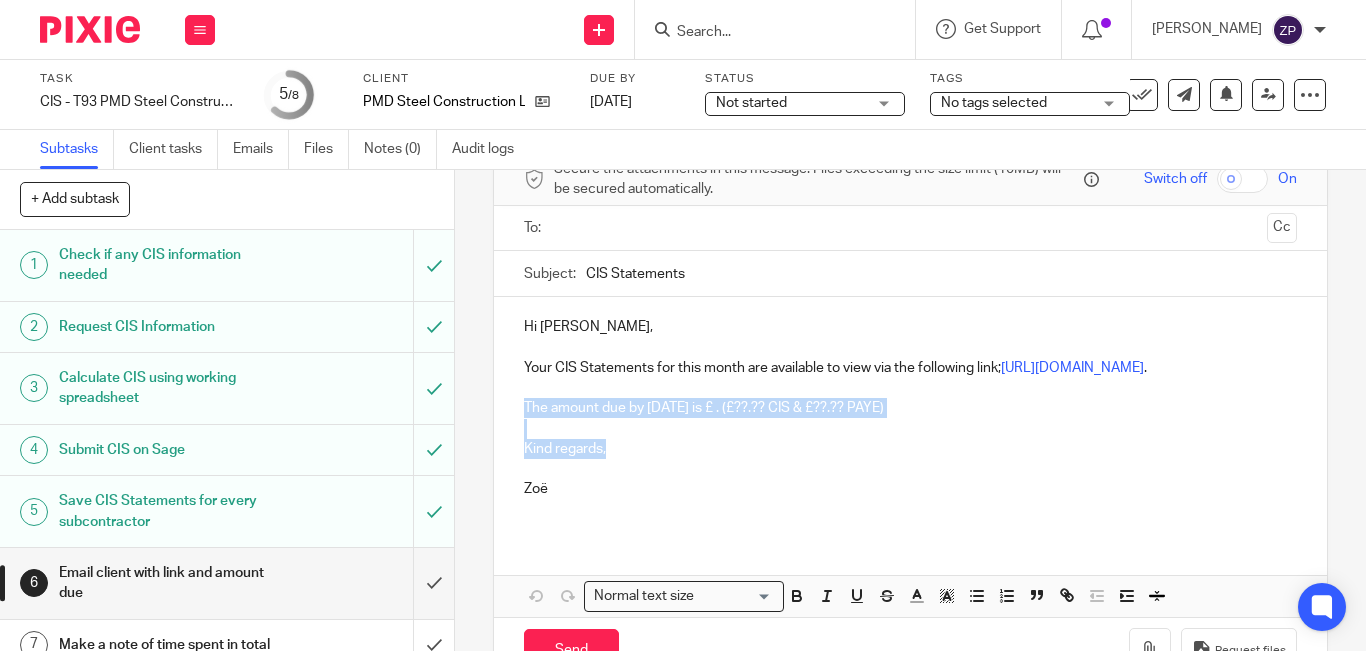 drag, startPoint x: 612, startPoint y: 472, endPoint x: 514, endPoint y: 429, distance: 107.01869 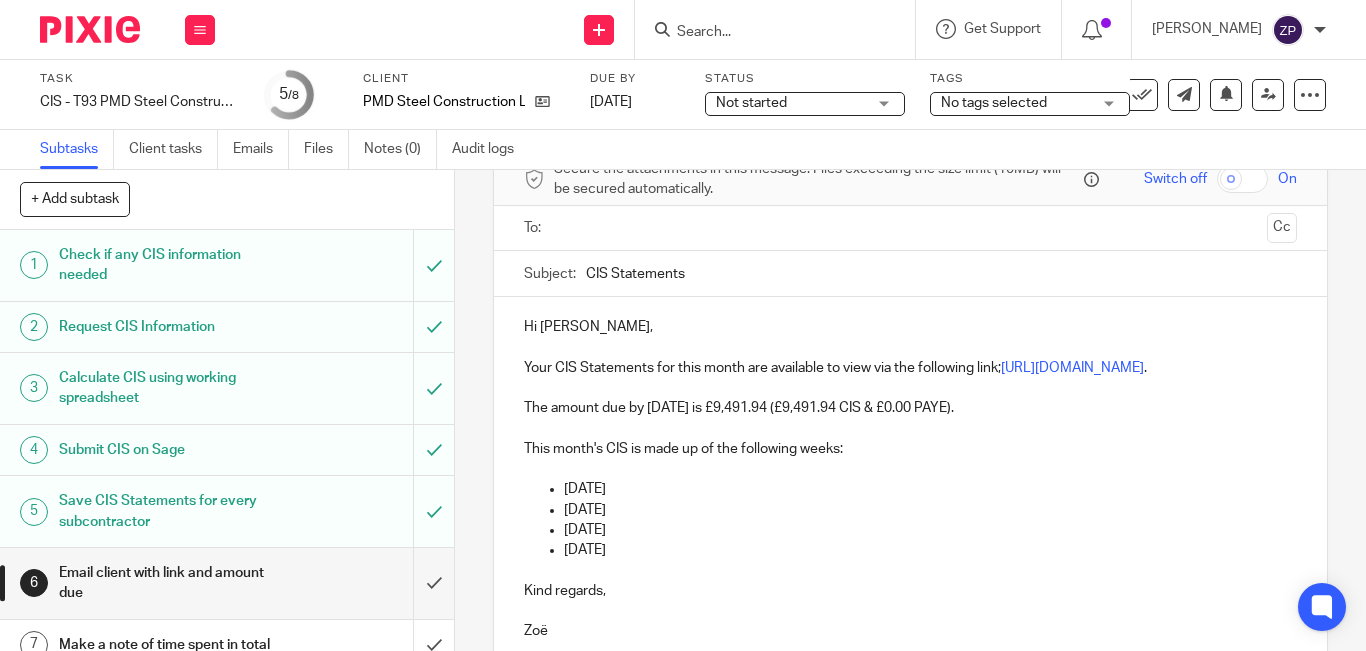 click on "The amount due by 22nd June is £9,491.94 (£9,491.94 CIS & £0.00 PAYE)." at bounding box center [910, 408] 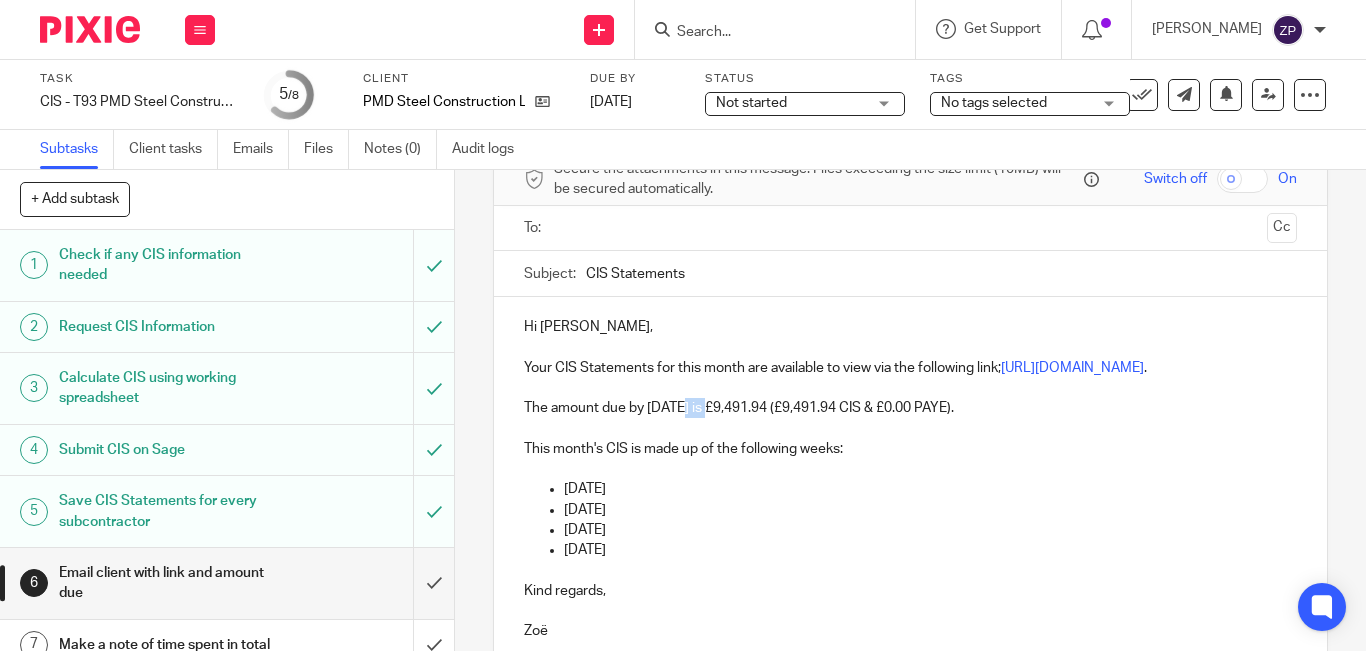click on "The amount due by 22nd June is £9,491.94 (£9,491.94 CIS & £0.00 PAYE)." at bounding box center [910, 408] 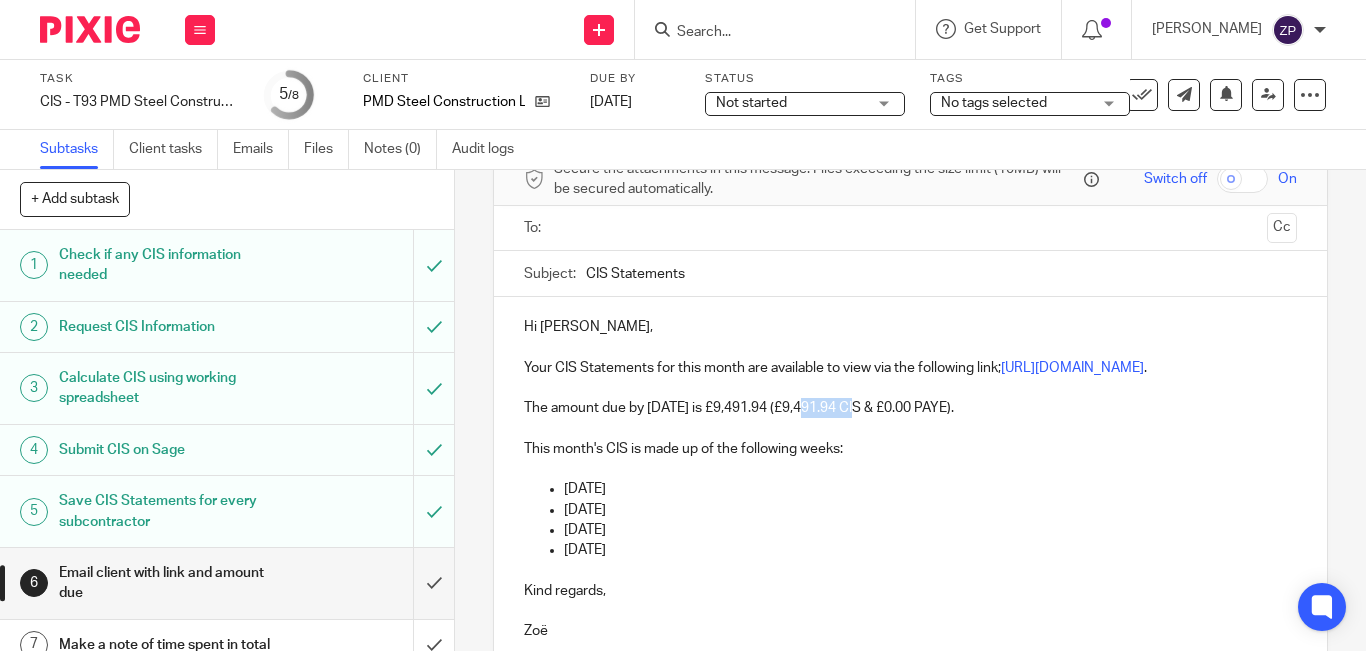 drag, startPoint x: 852, startPoint y: 431, endPoint x: 801, endPoint y: 434, distance: 51.088158 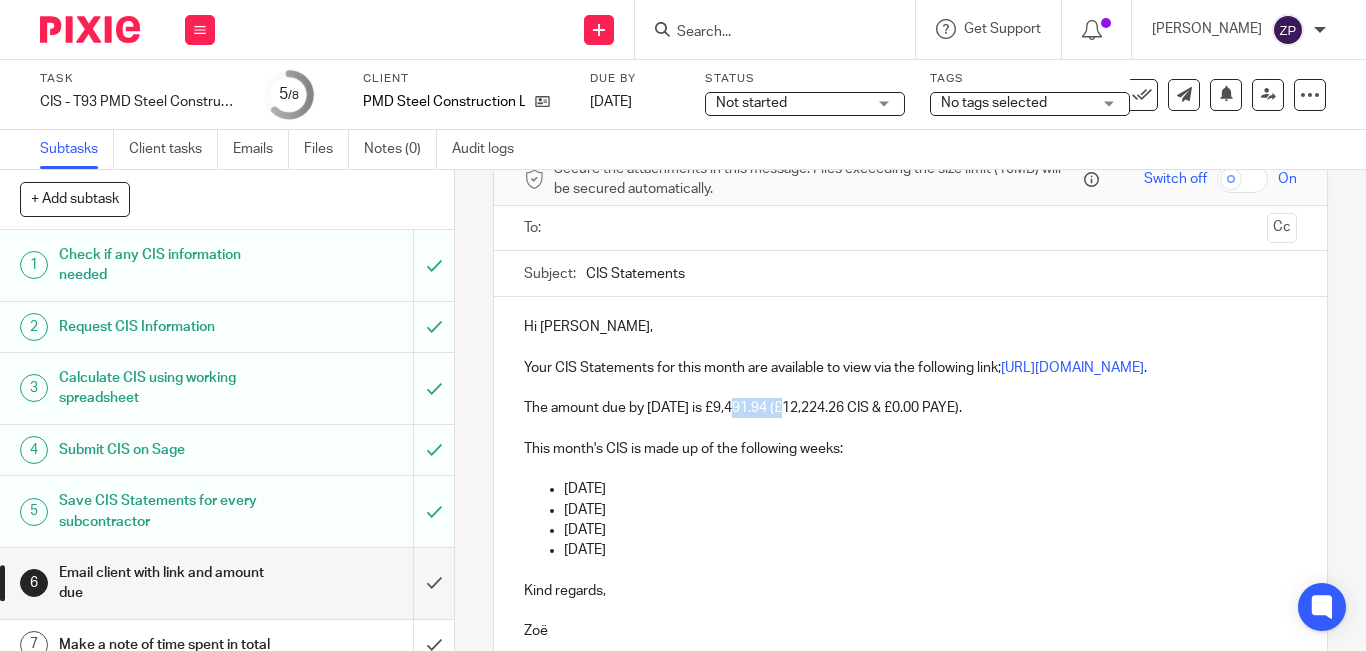 drag, startPoint x: 784, startPoint y: 432, endPoint x: 727, endPoint y: 431, distance: 57.00877 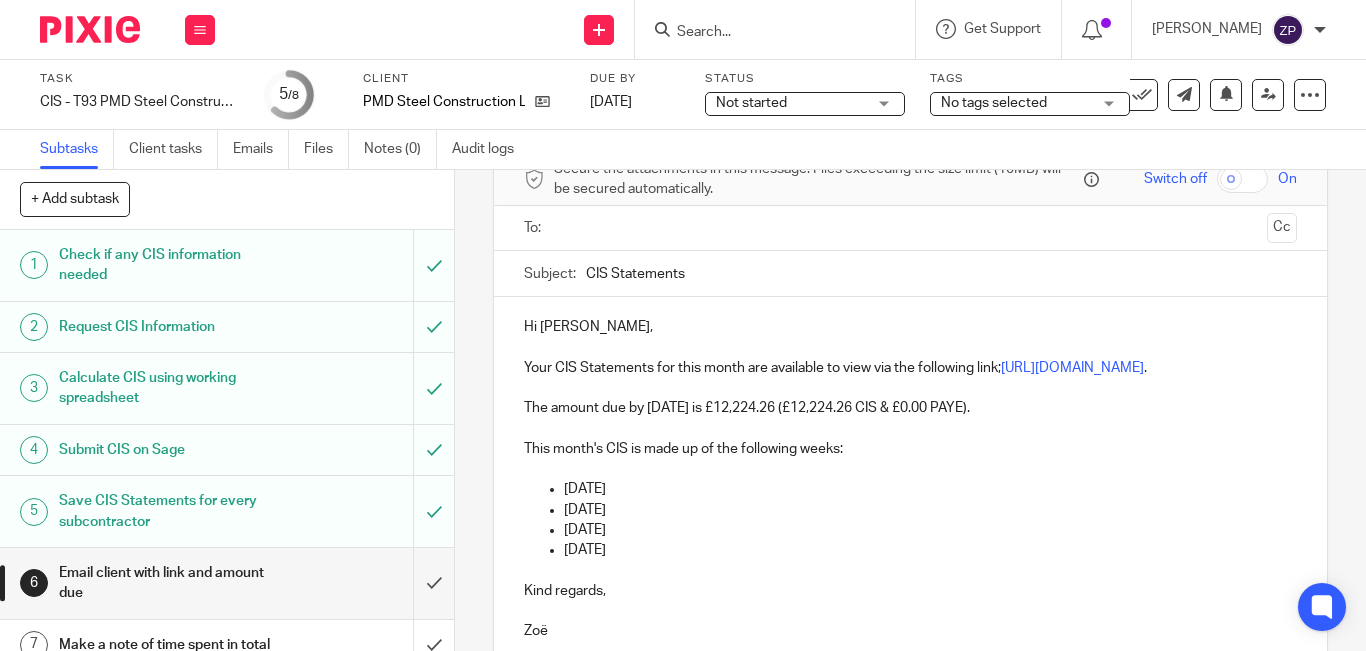 click on "This month's CIS is made up of the following weeks:" at bounding box center (910, 449) 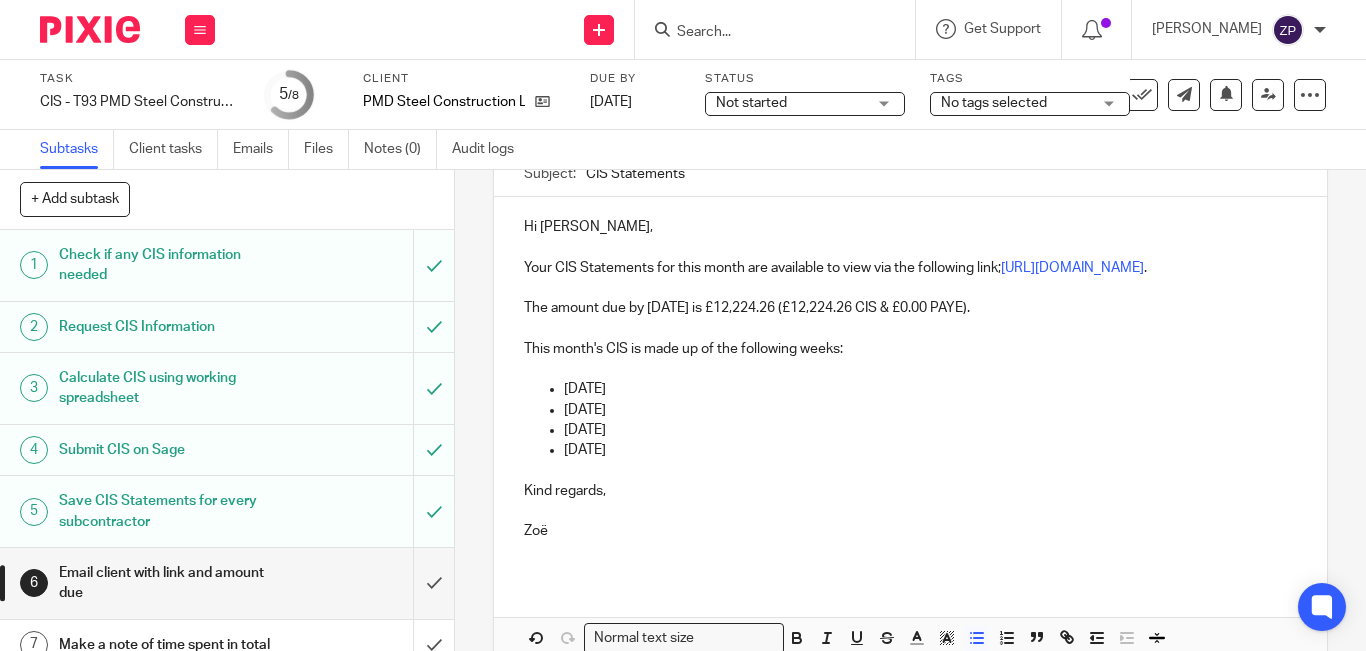 drag, startPoint x: 594, startPoint y: 406, endPoint x: 621, endPoint y: 406, distance: 27 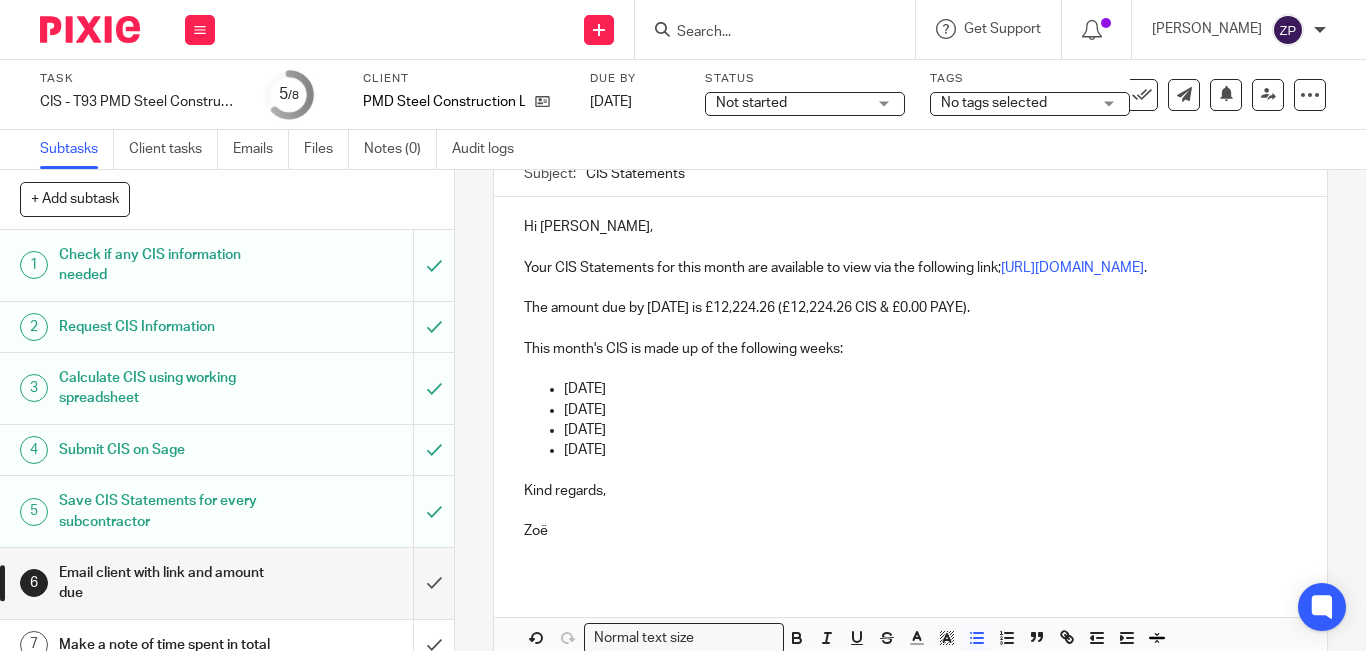 drag, startPoint x: 585, startPoint y: 434, endPoint x: 621, endPoint y: 434, distance: 36 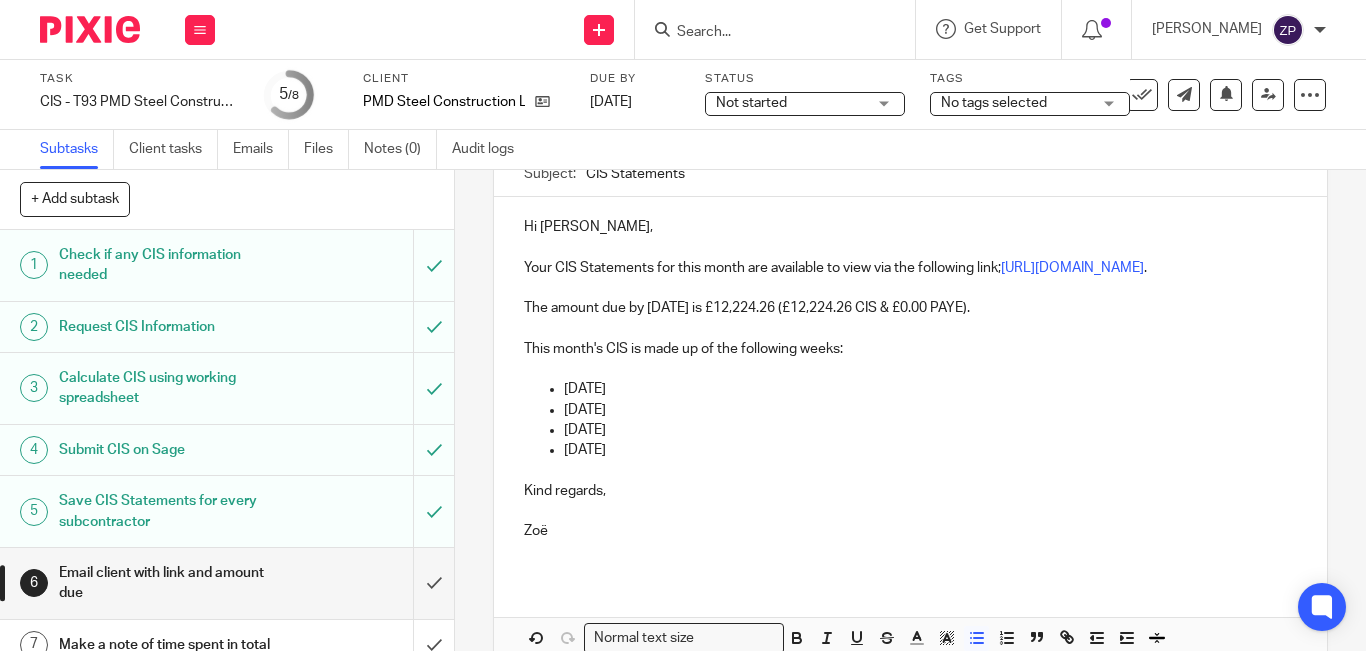 click on "WE 11/05/2025" at bounding box center (930, 410) 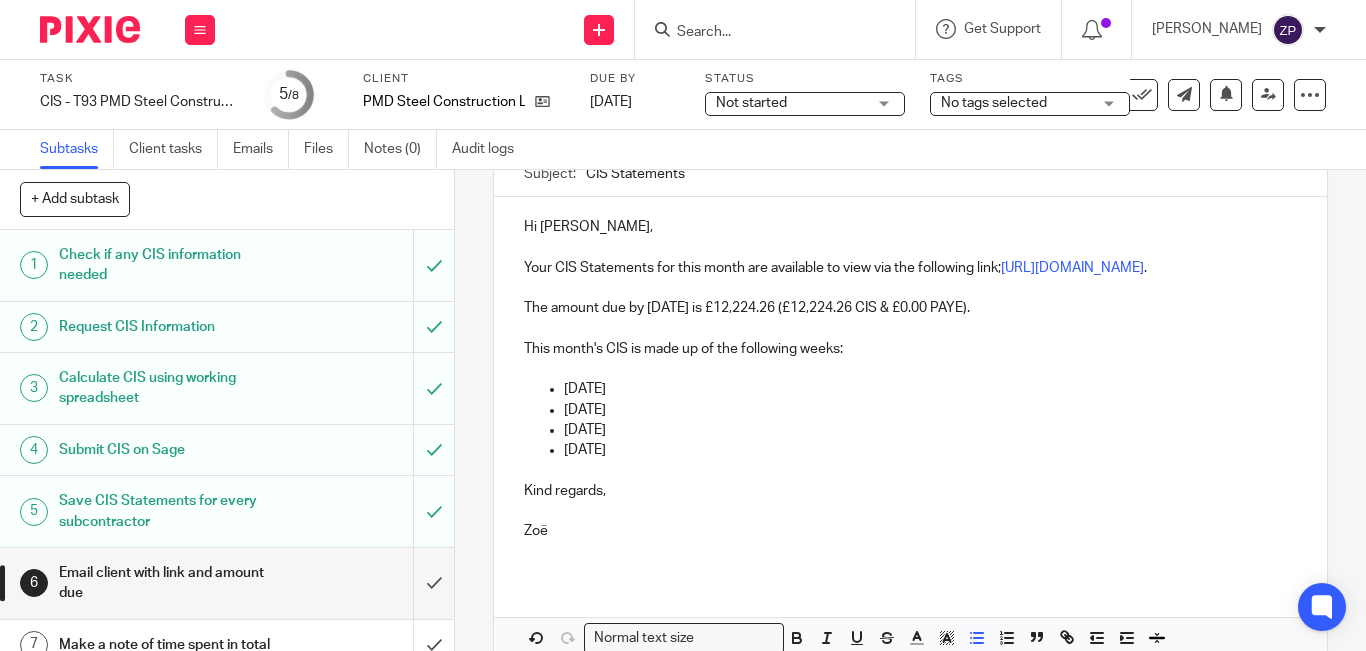 drag, startPoint x: 593, startPoint y: 451, endPoint x: 619, endPoint y: 451, distance: 26 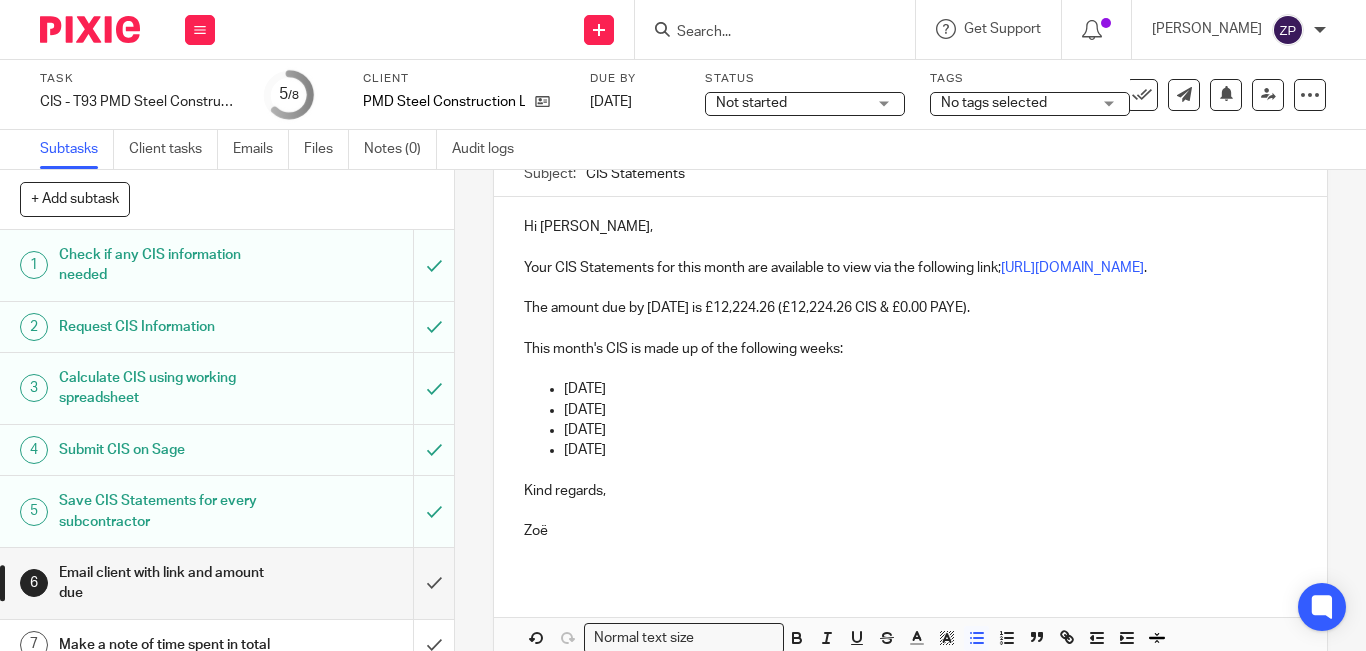 drag, startPoint x: 590, startPoint y: 468, endPoint x: 619, endPoint y: 468, distance: 29 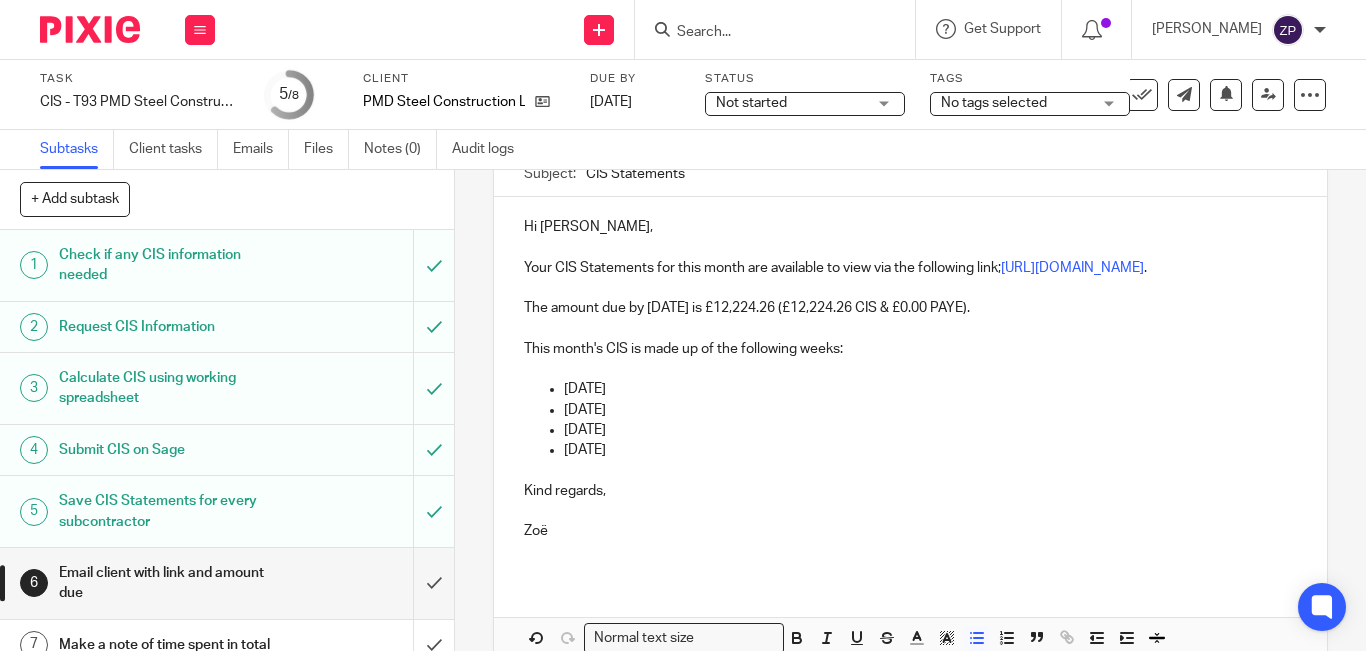 click on "WE 22/06/2025" at bounding box center (930, 450) 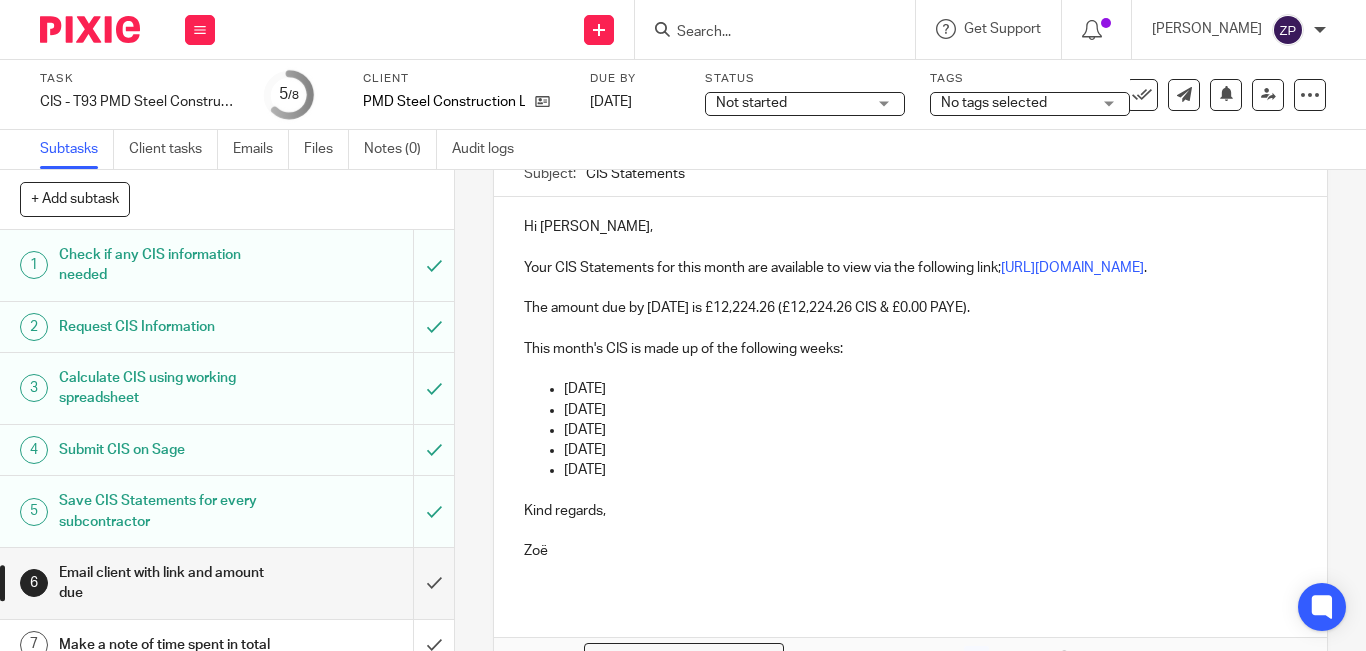 click on "Kind regards," at bounding box center (910, 511) 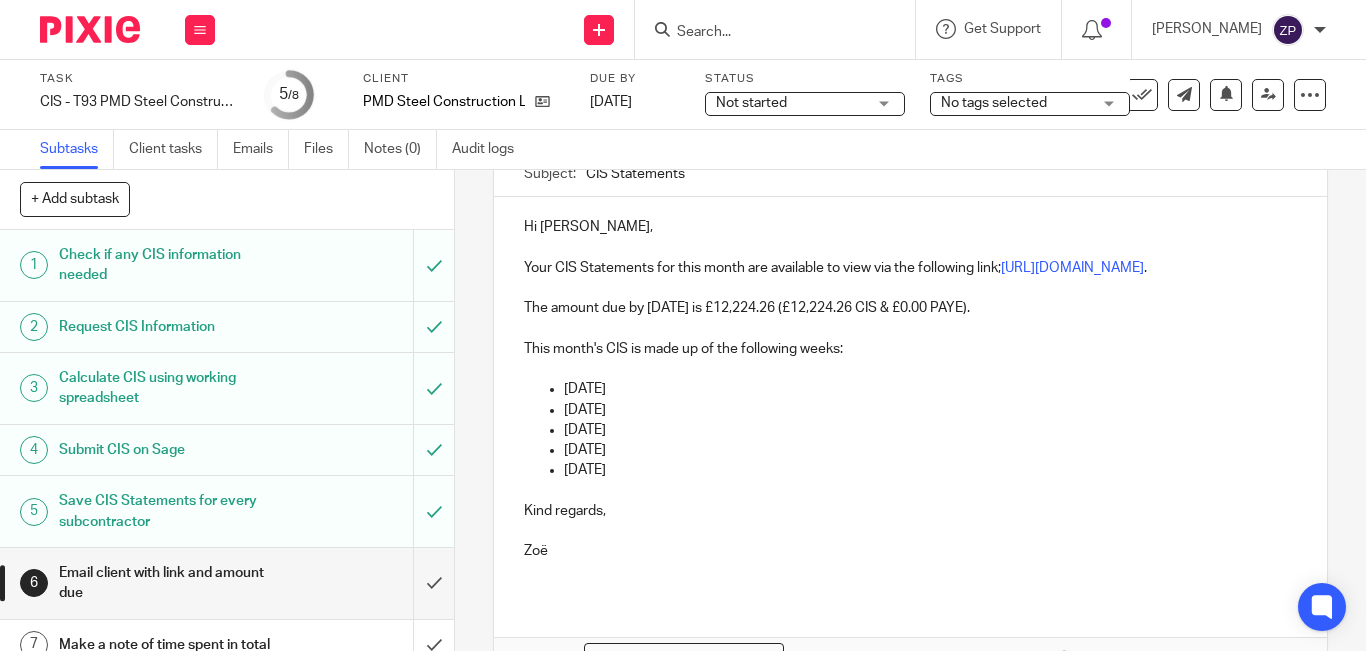 scroll, scrollTop: 300, scrollLeft: 0, axis: vertical 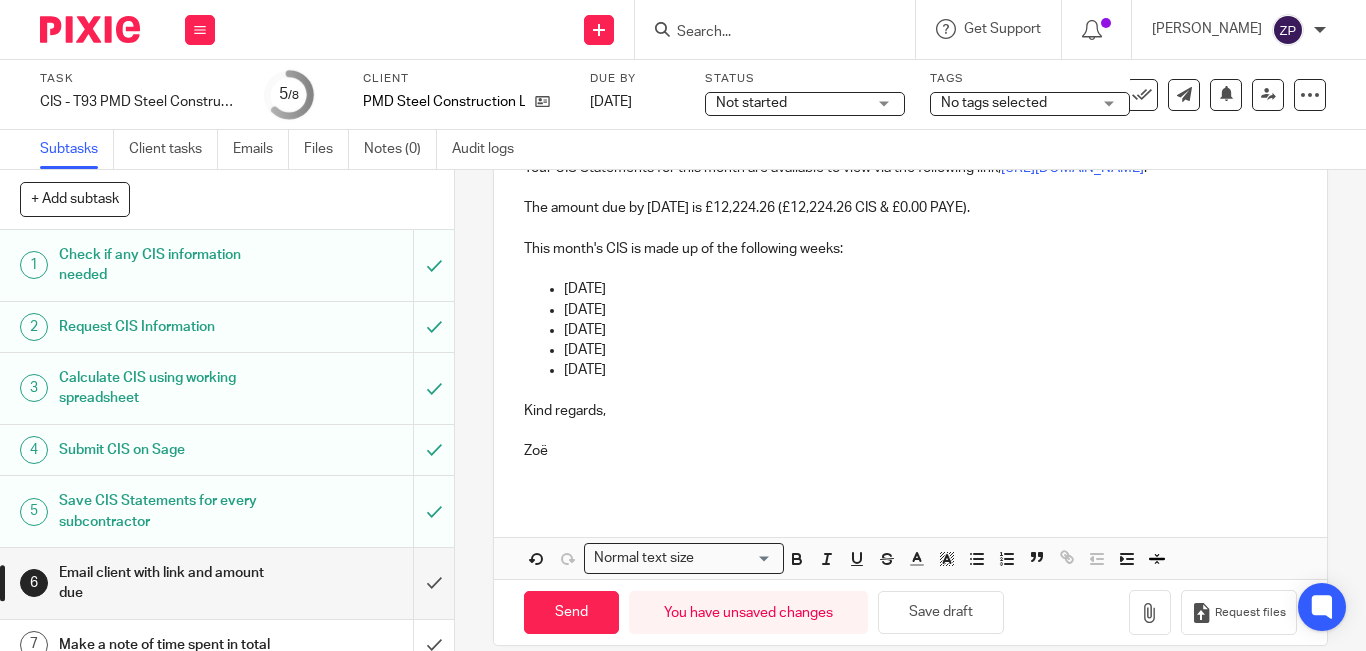 click at bounding box center [910, 391] 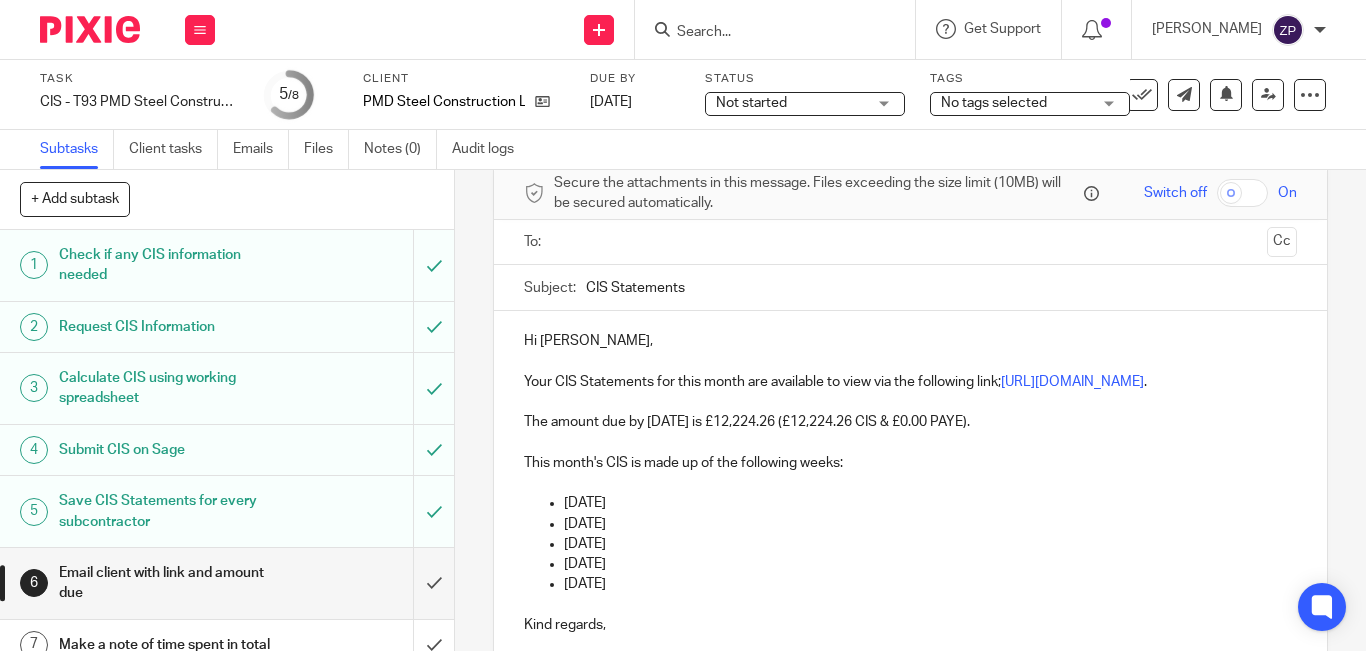 scroll, scrollTop: 0, scrollLeft: 0, axis: both 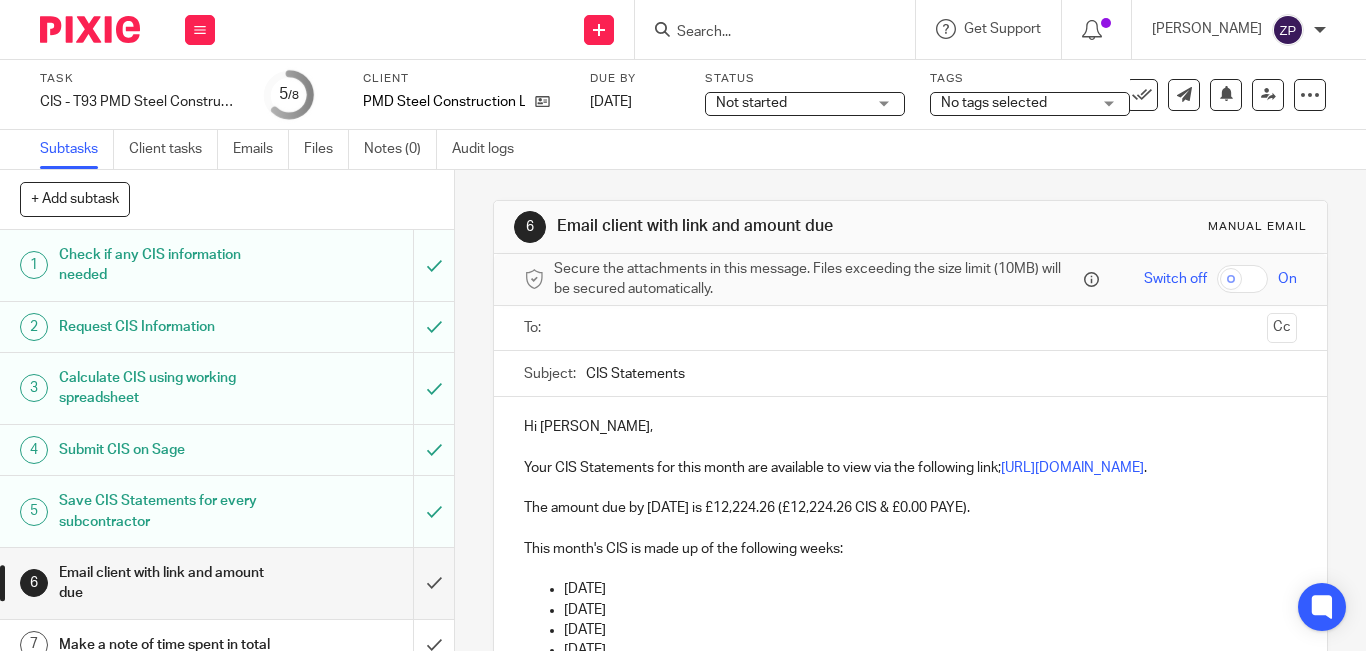 click at bounding box center [909, 328] 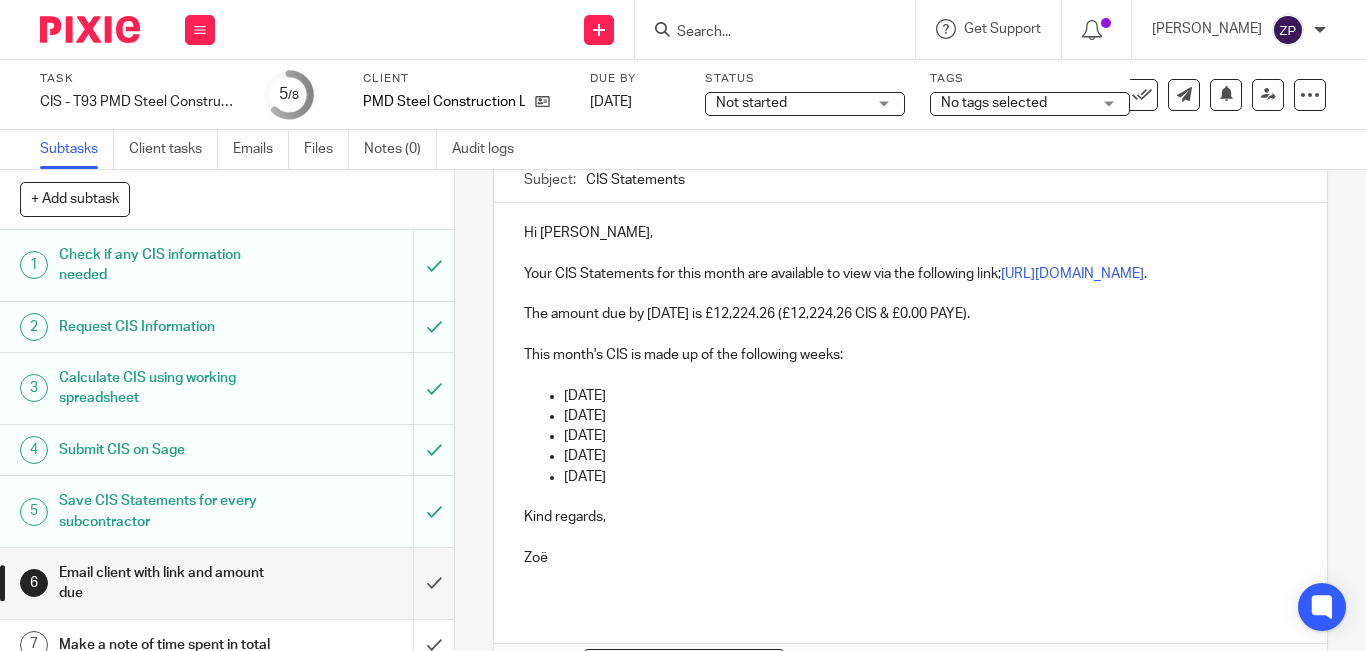 scroll, scrollTop: 200, scrollLeft: 0, axis: vertical 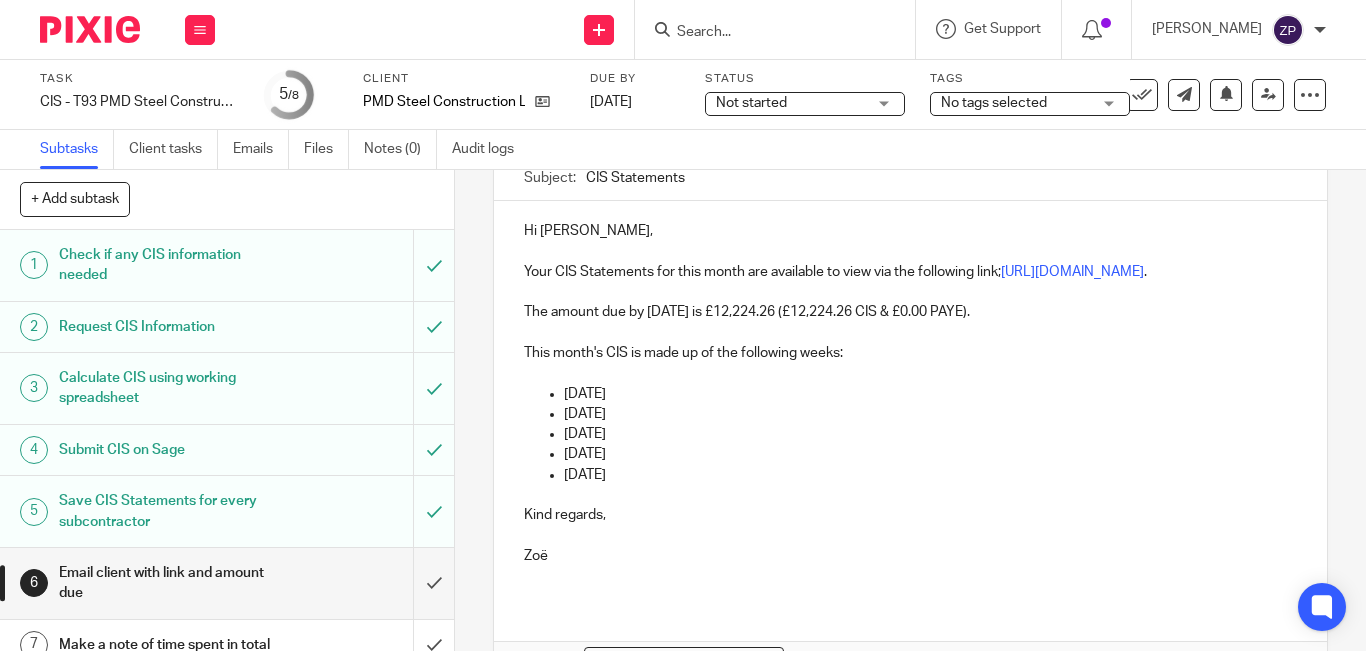drag, startPoint x: 678, startPoint y: 331, endPoint x: 697, endPoint y: 347, distance: 24.839485 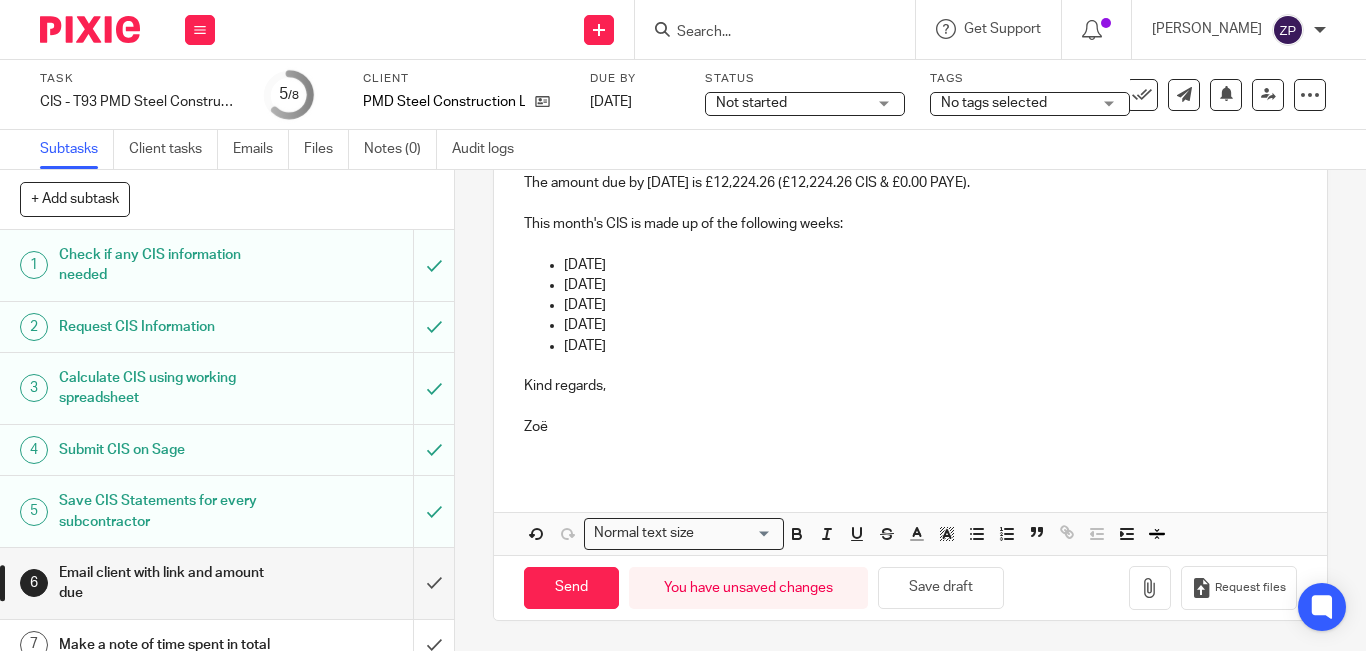 scroll, scrollTop: 350, scrollLeft: 0, axis: vertical 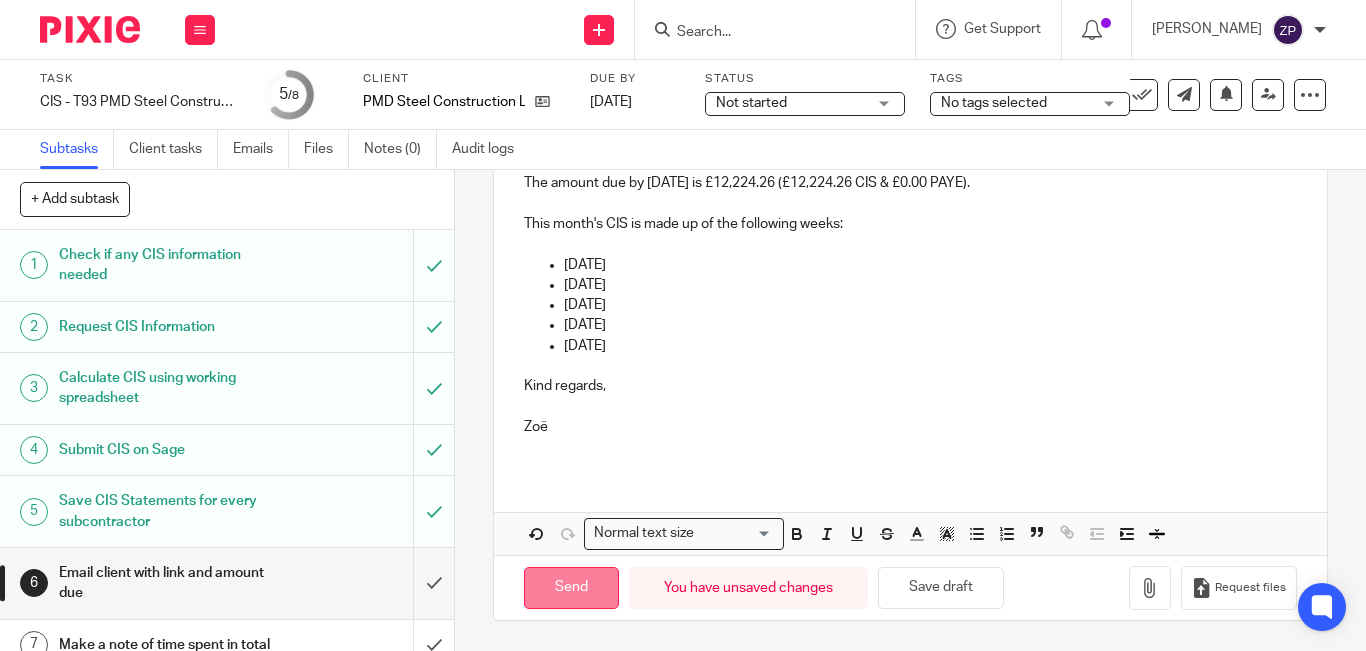 click on "Send" at bounding box center (571, 588) 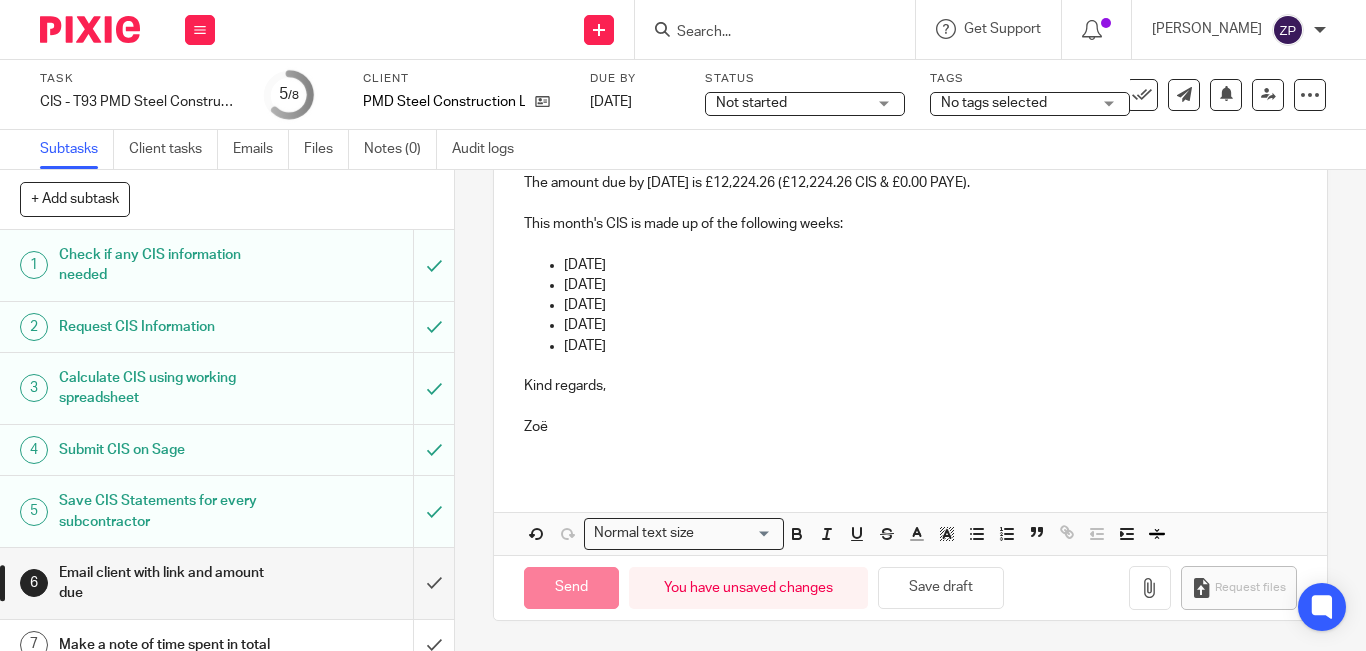 type on "Sent" 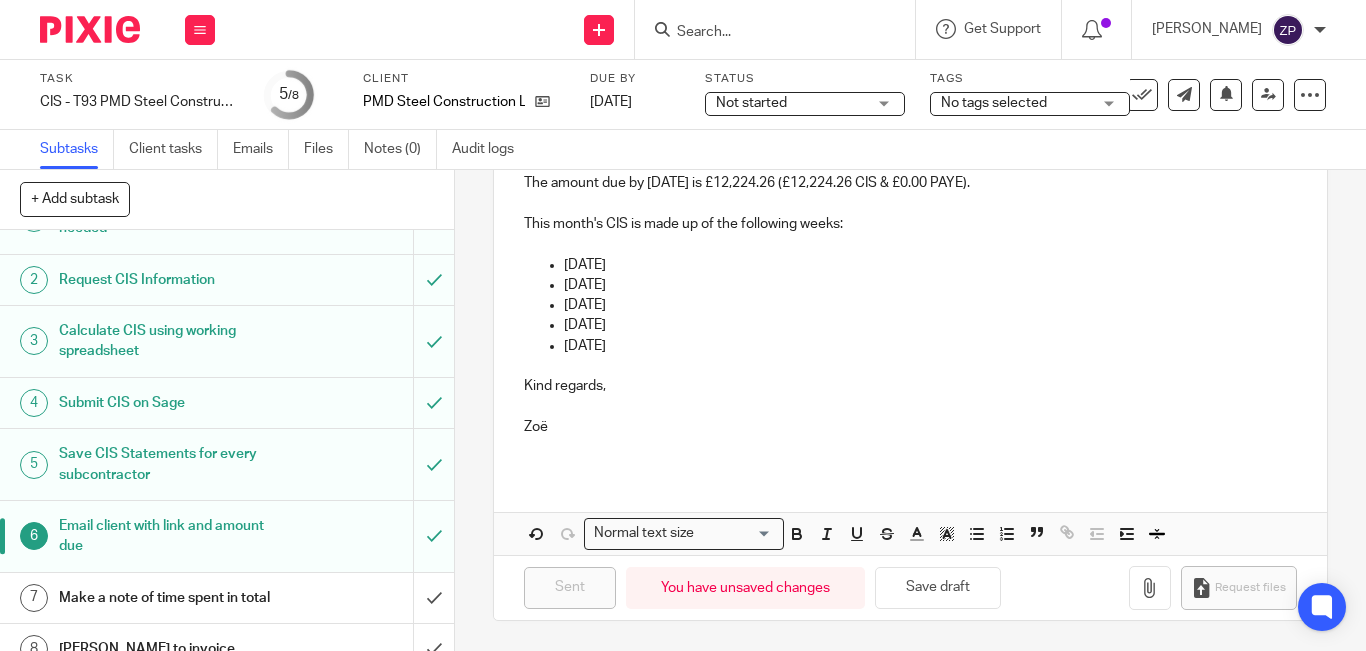 scroll, scrollTop: 92, scrollLeft: 0, axis: vertical 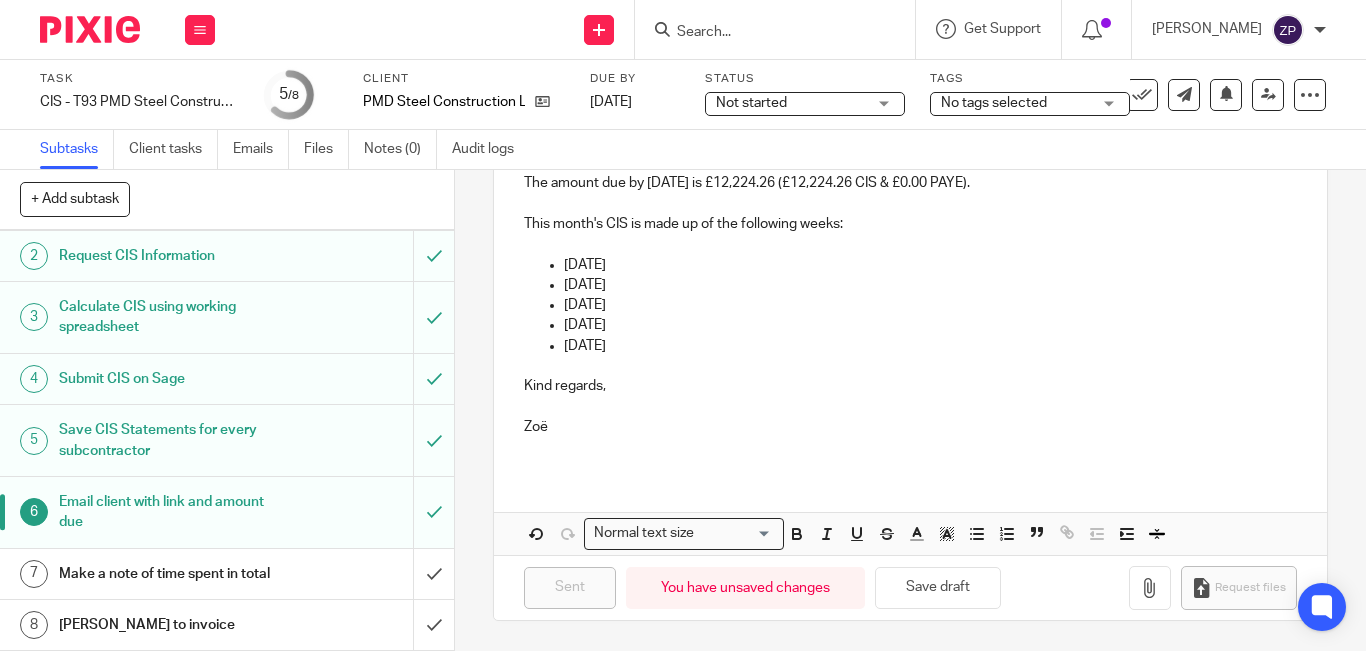 click on "Make a note of time spent in total" at bounding box center (170, 574) 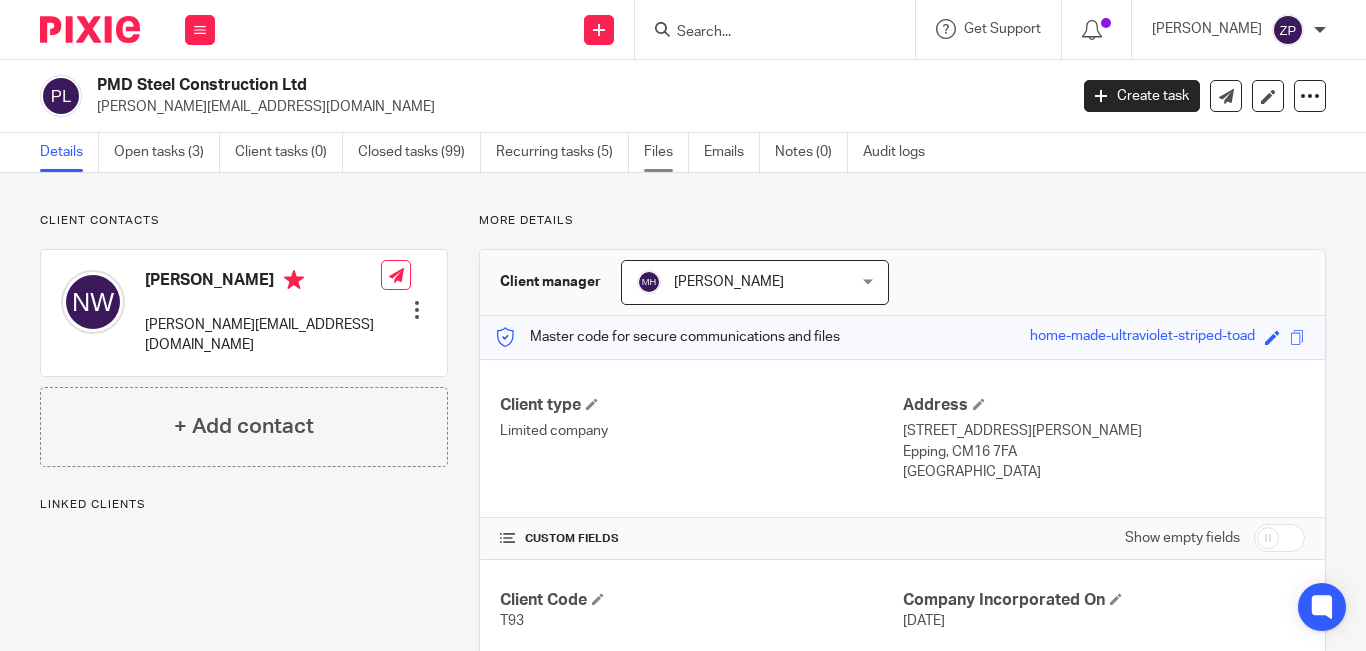 scroll, scrollTop: 0, scrollLeft: 0, axis: both 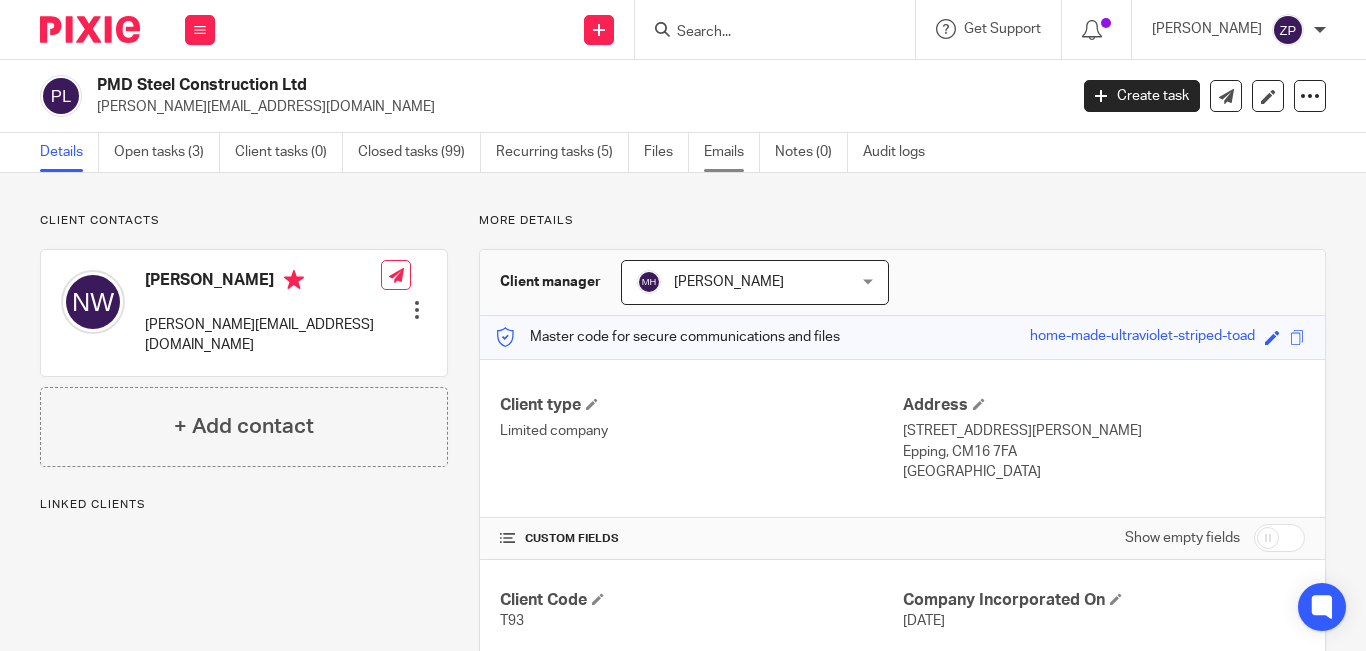 click on "Emails" at bounding box center [732, 152] 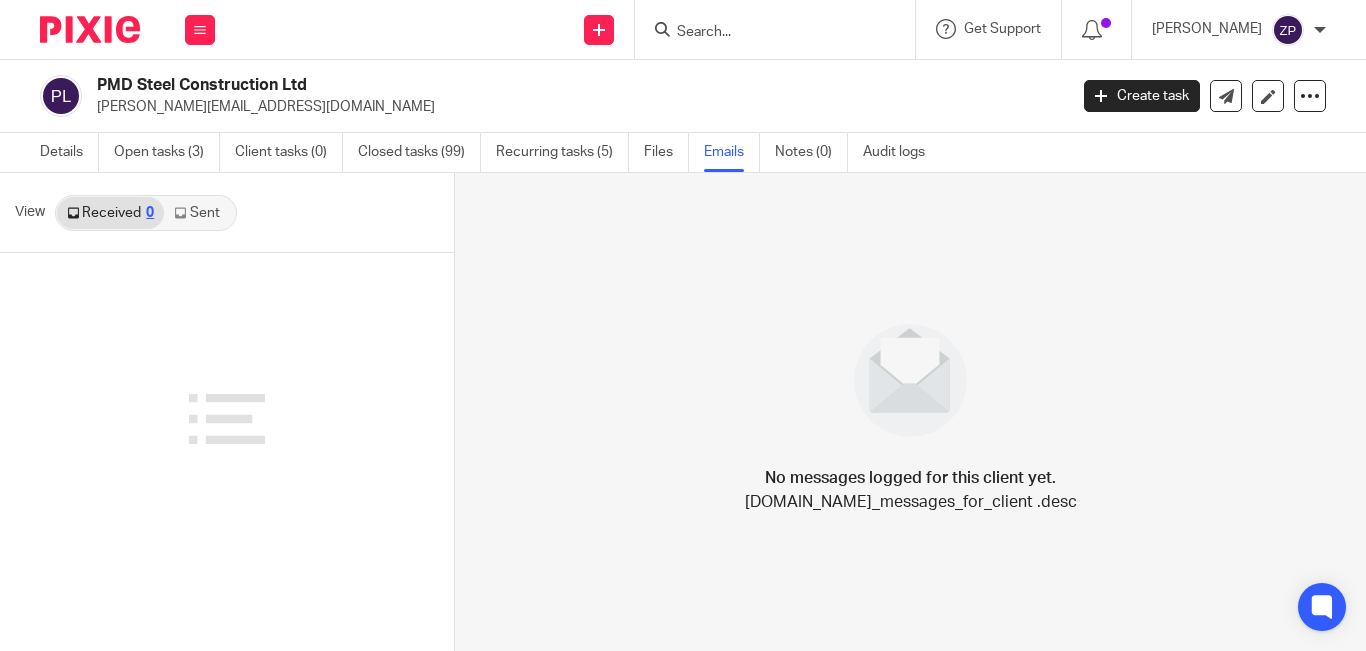 scroll, scrollTop: 0, scrollLeft: 0, axis: both 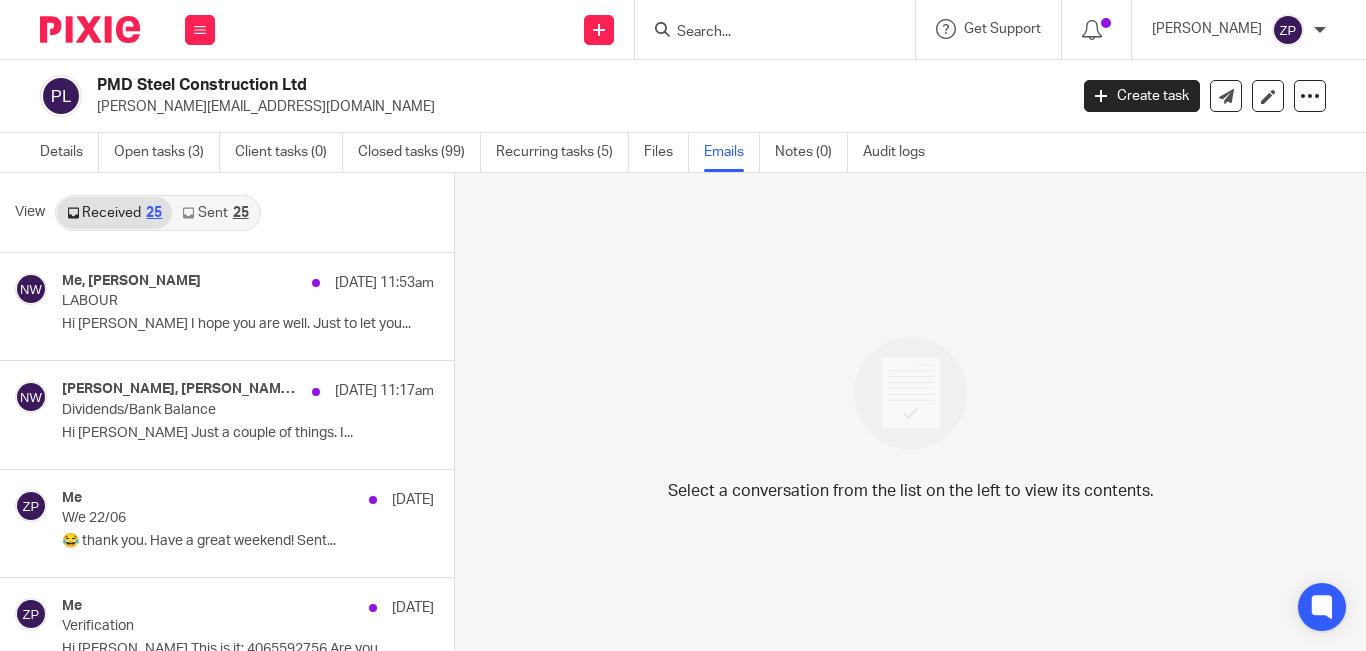 click on "Sent
25" at bounding box center [215, 213] 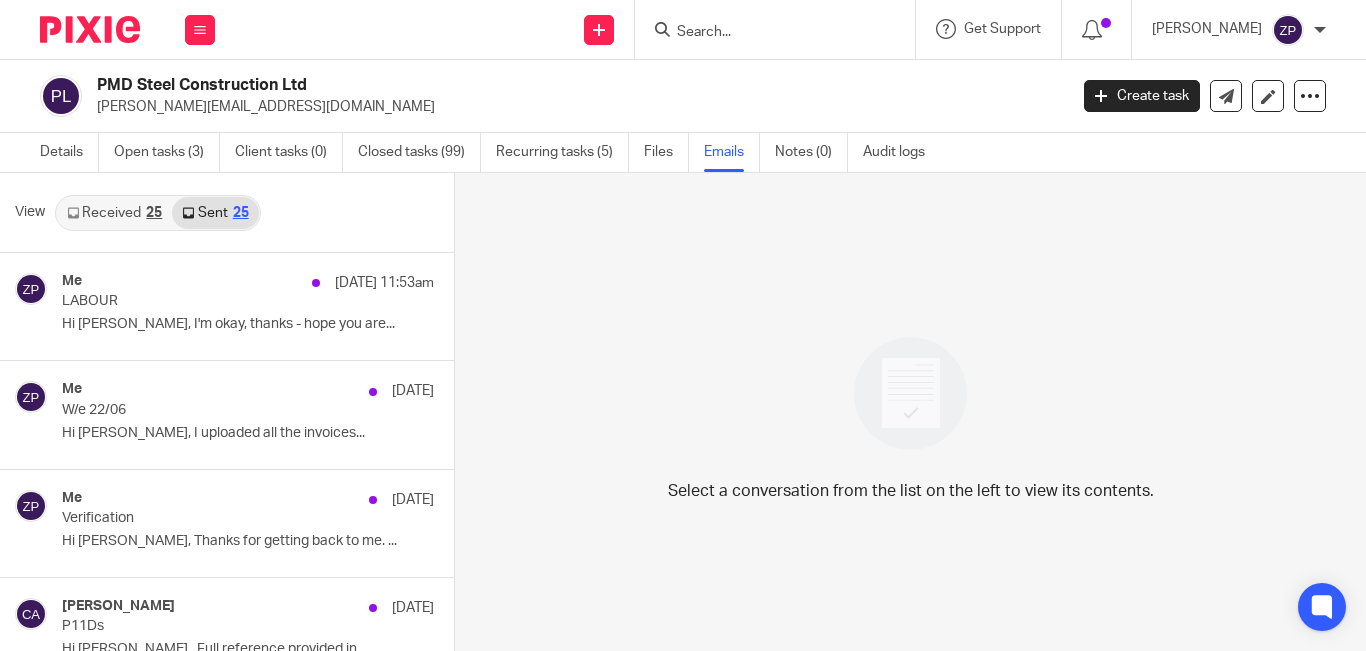 scroll, scrollTop: 3, scrollLeft: 0, axis: vertical 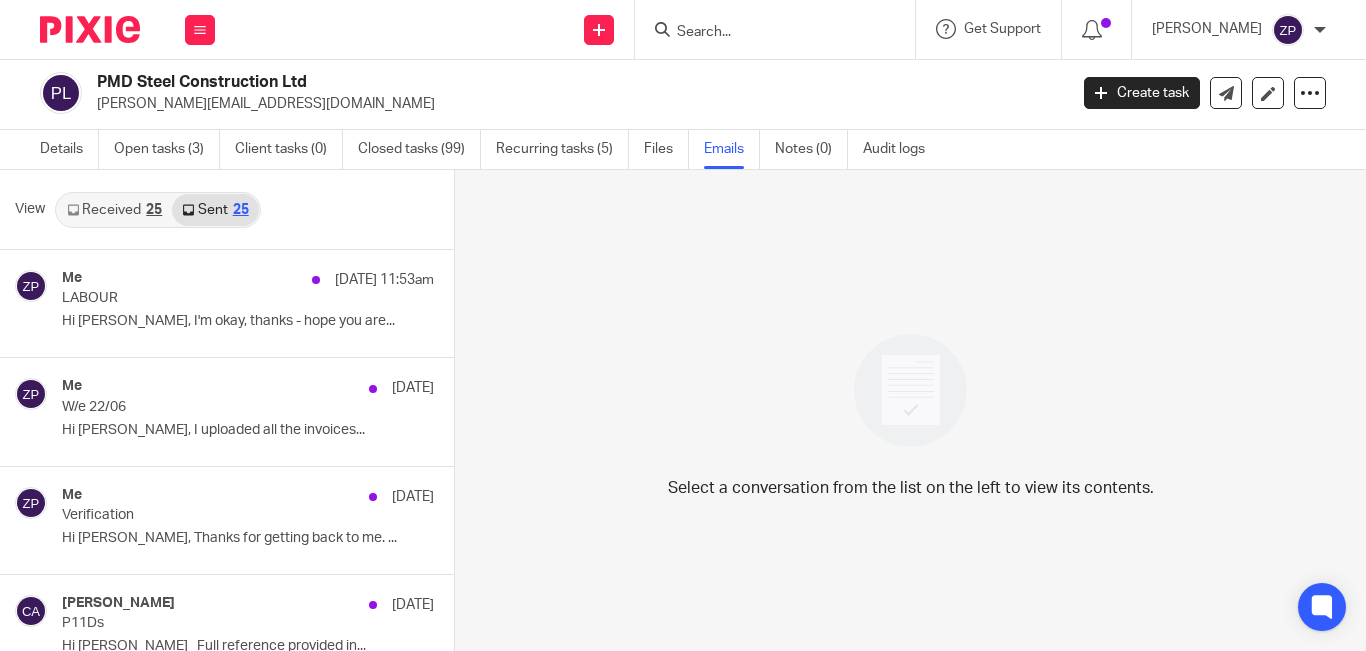 click on "Sent
25" at bounding box center (215, 210) 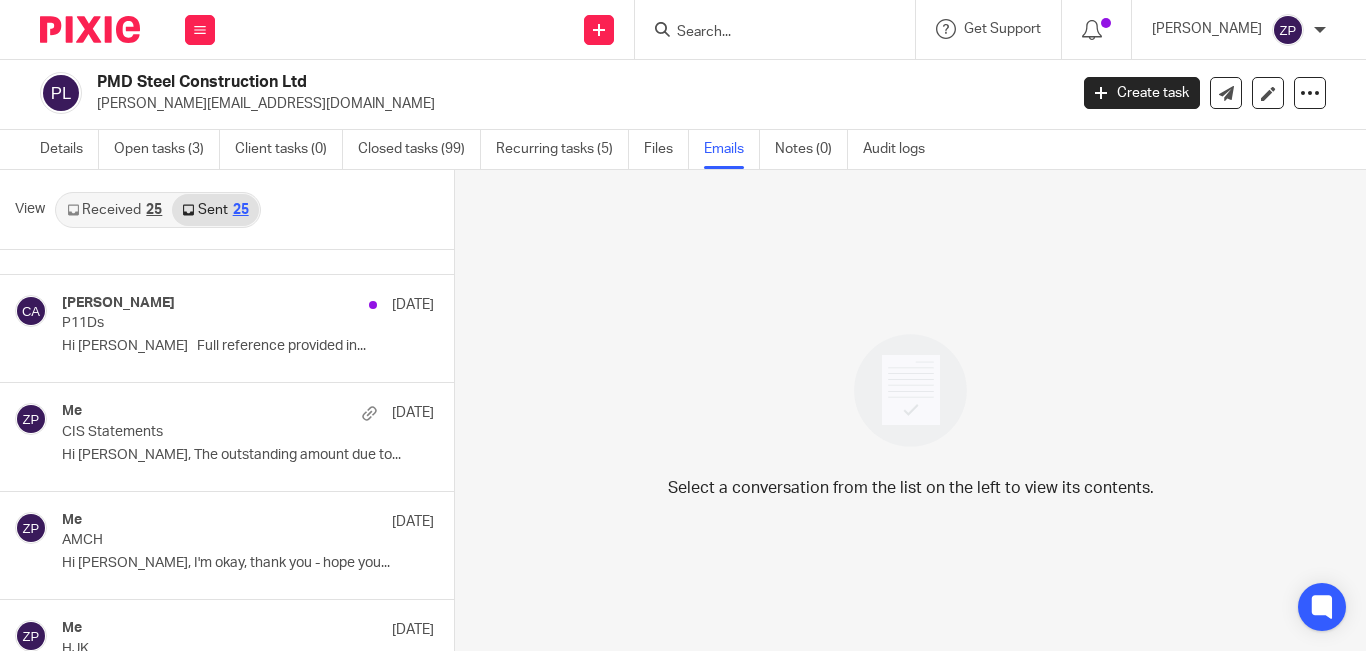 scroll, scrollTop: 400, scrollLeft: 0, axis: vertical 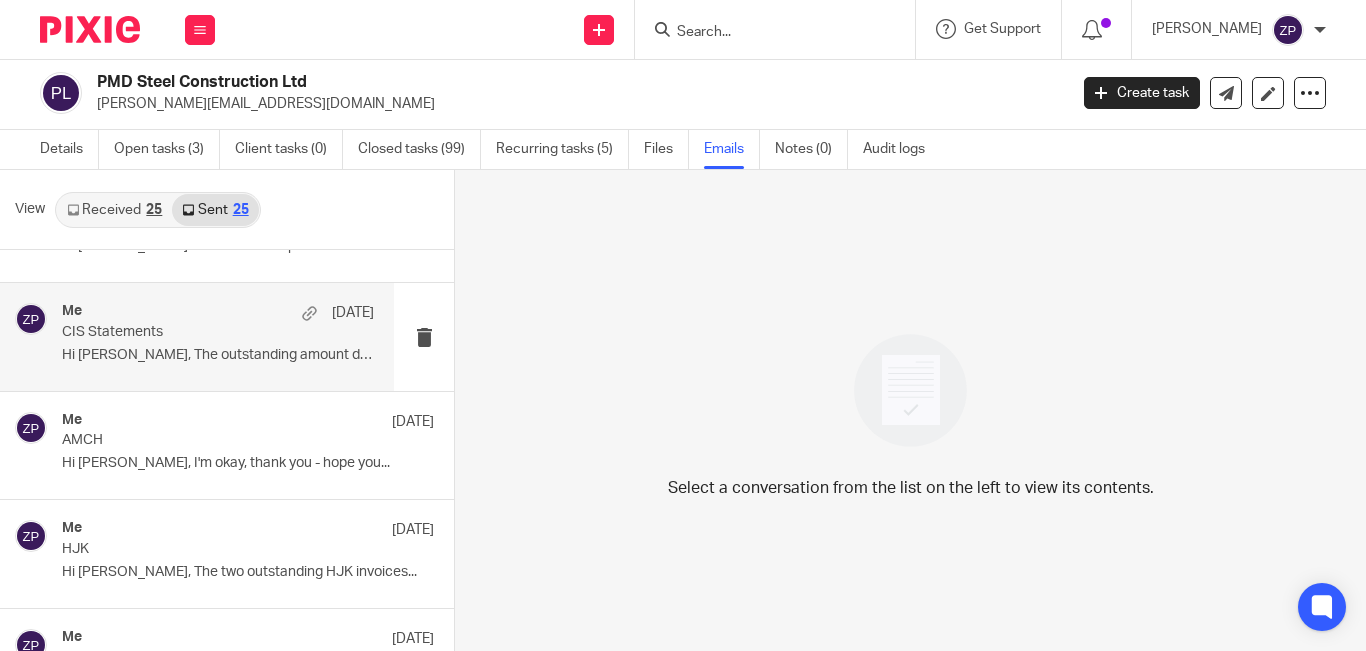 click on "Hi Nadine,     The outstanding amount due to..." at bounding box center (218, 355) 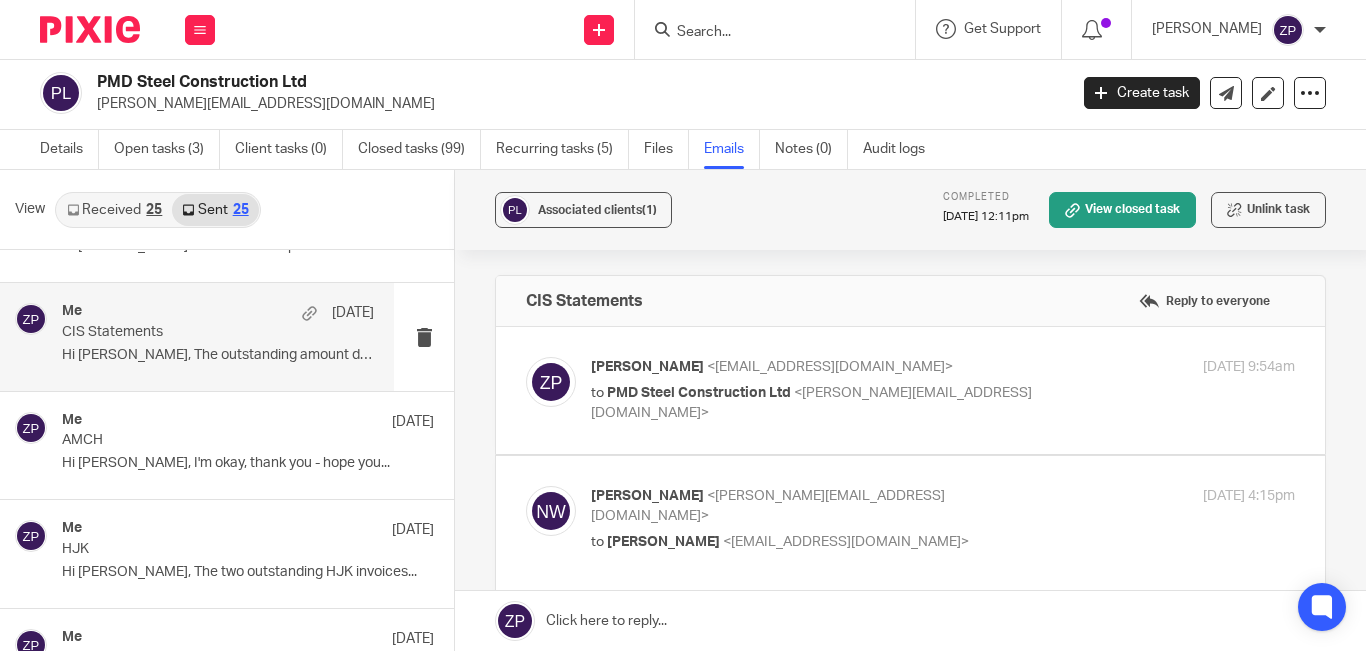 scroll, scrollTop: 0, scrollLeft: 0, axis: both 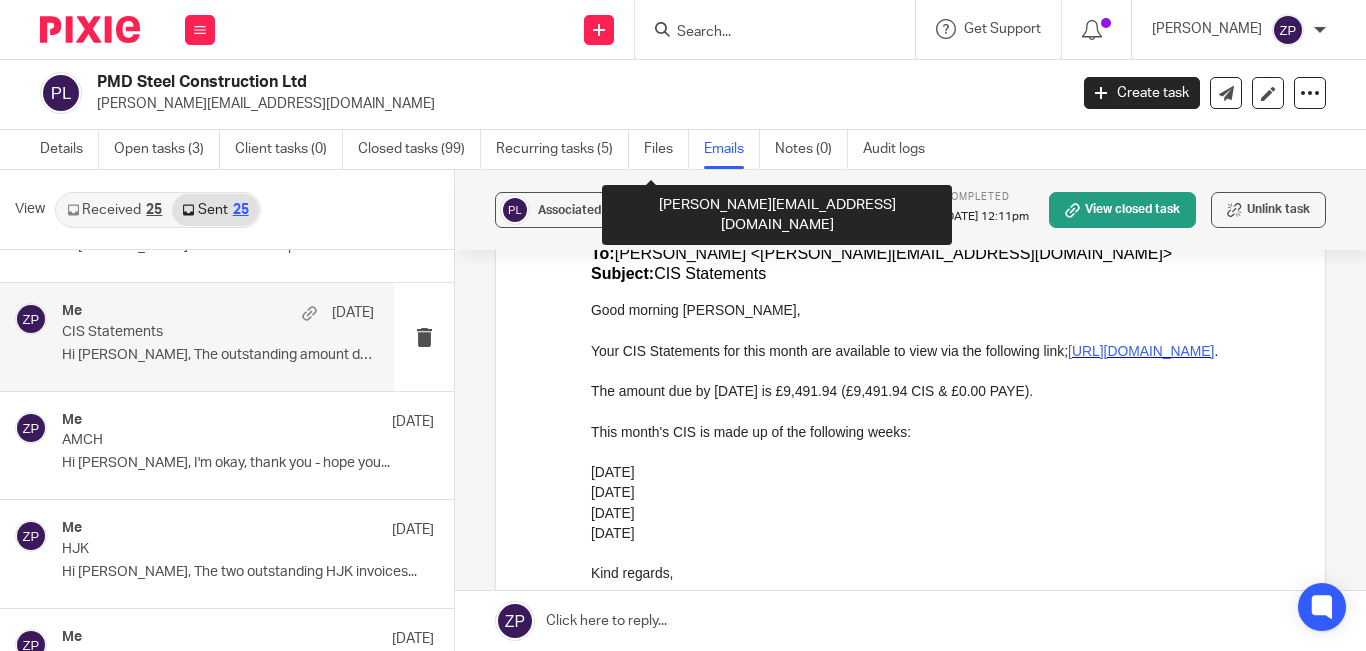drag, startPoint x: 682, startPoint y: 582, endPoint x: 592, endPoint y: 405, distance: 198.56737 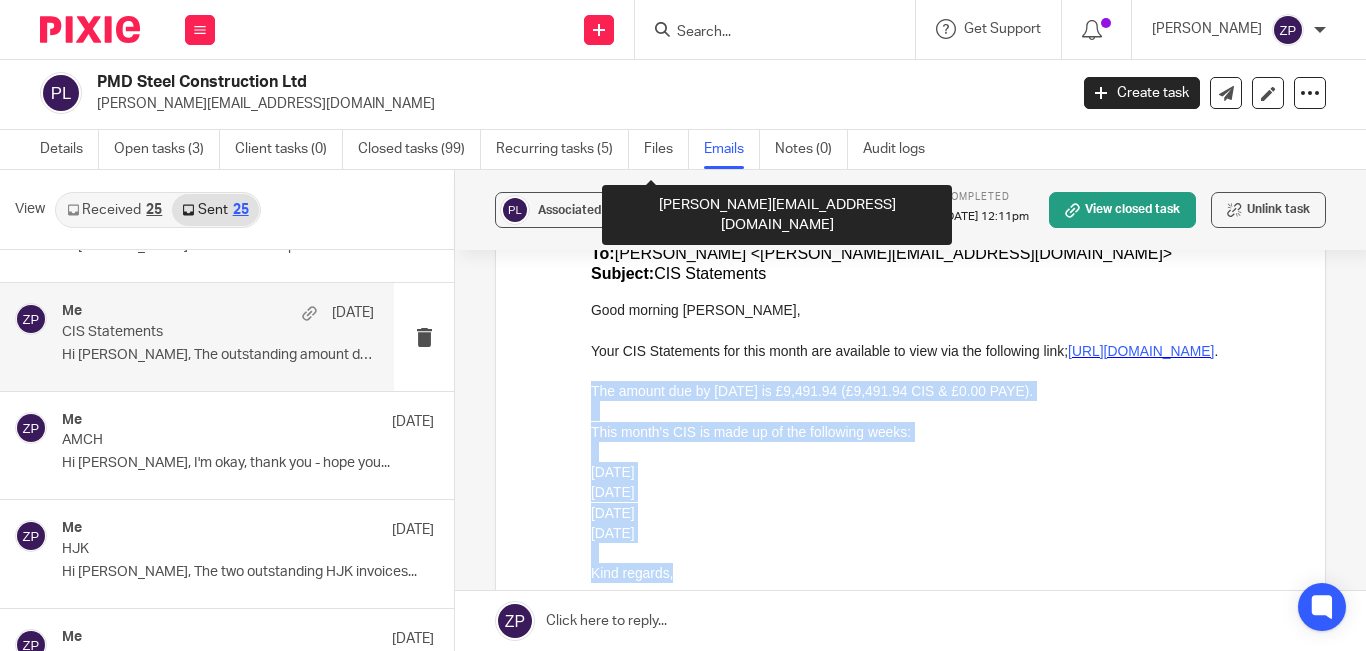 drag, startPoint x: 671, startPoint y: 562, endPoint x: 587, endPoint y: 399, distance: 183.37122 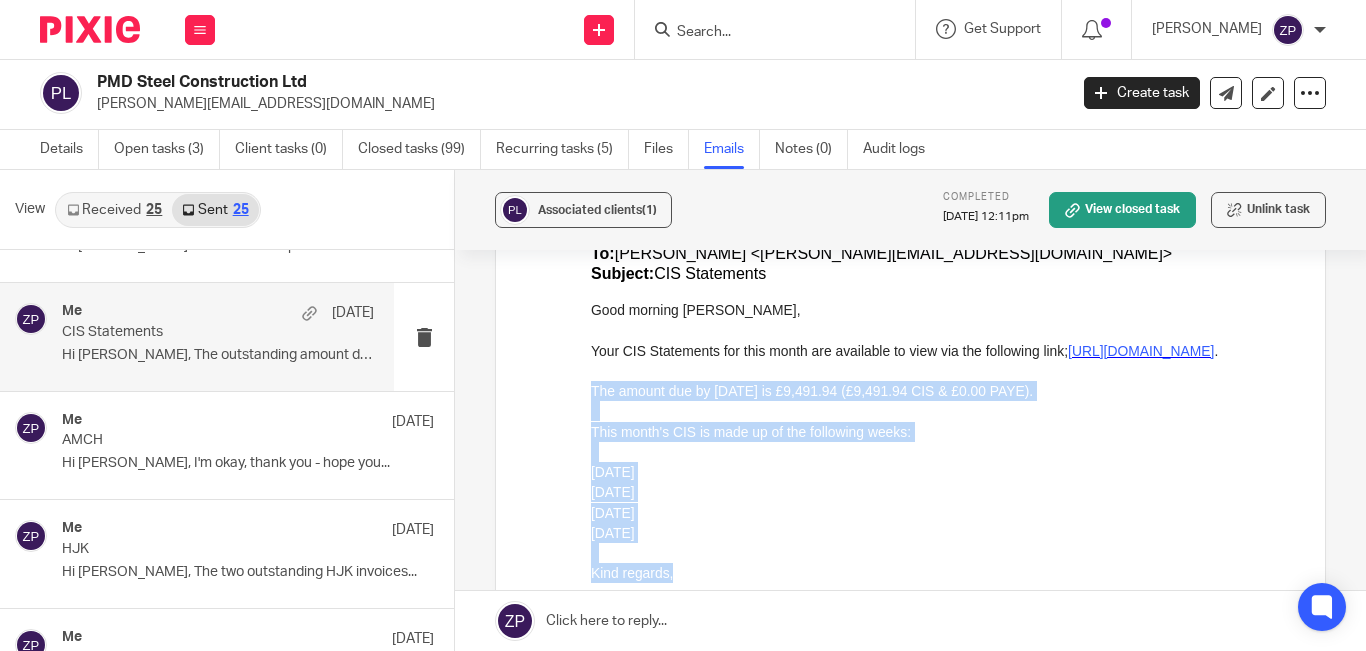 copy on "The amount due by 22nd June is £9,491.94 (£9,491.94 CIS & £0.00 PAYE).   This month's CIS is made up of the following weeks:   WE 04/05/2025 WE 11/05/2025 WE 18/05/2025 WE 25/05/2025   Kind regards," 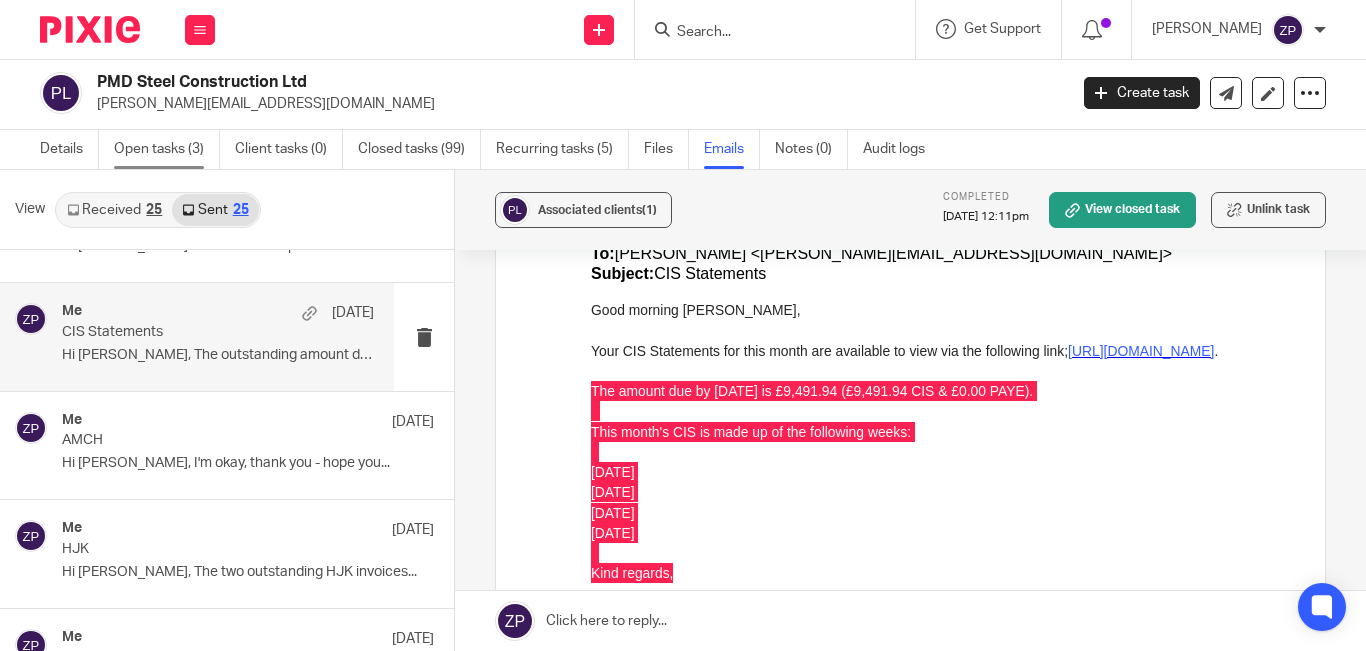 click on "Open tasks (3)" at bounding box center (167, 149) 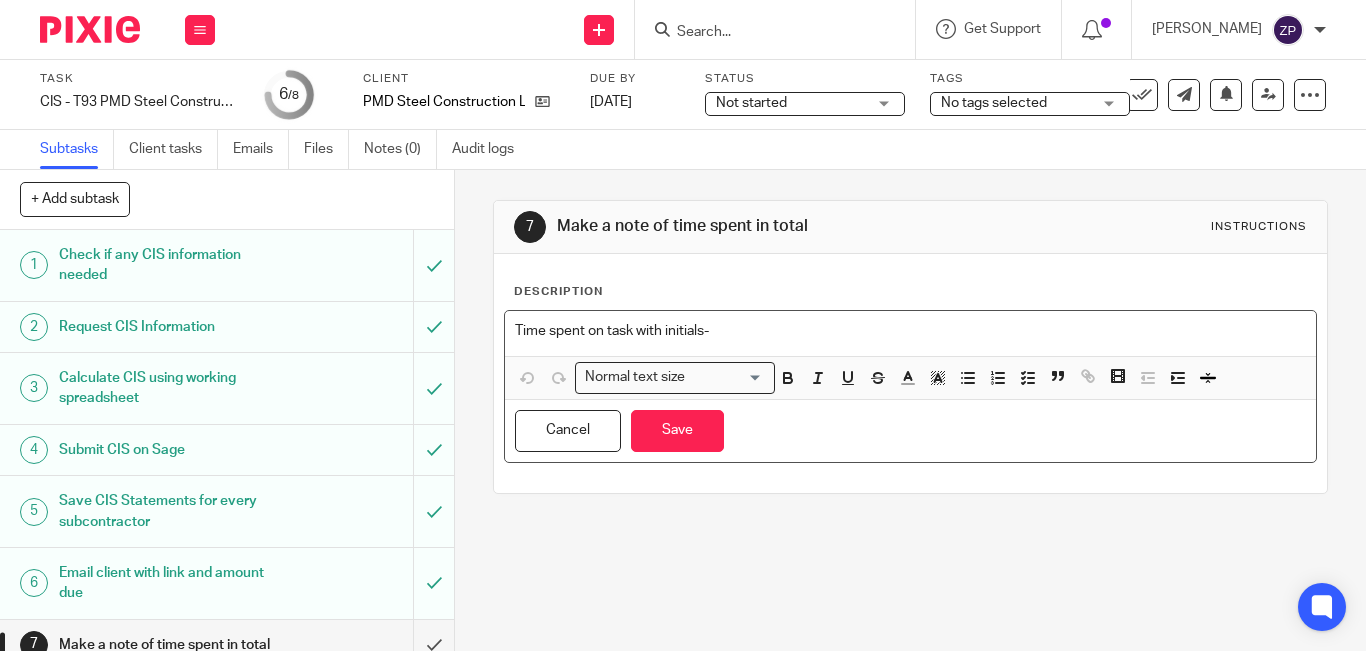 click on "Time spent on task with initials-" at bounding box center [910, 331] 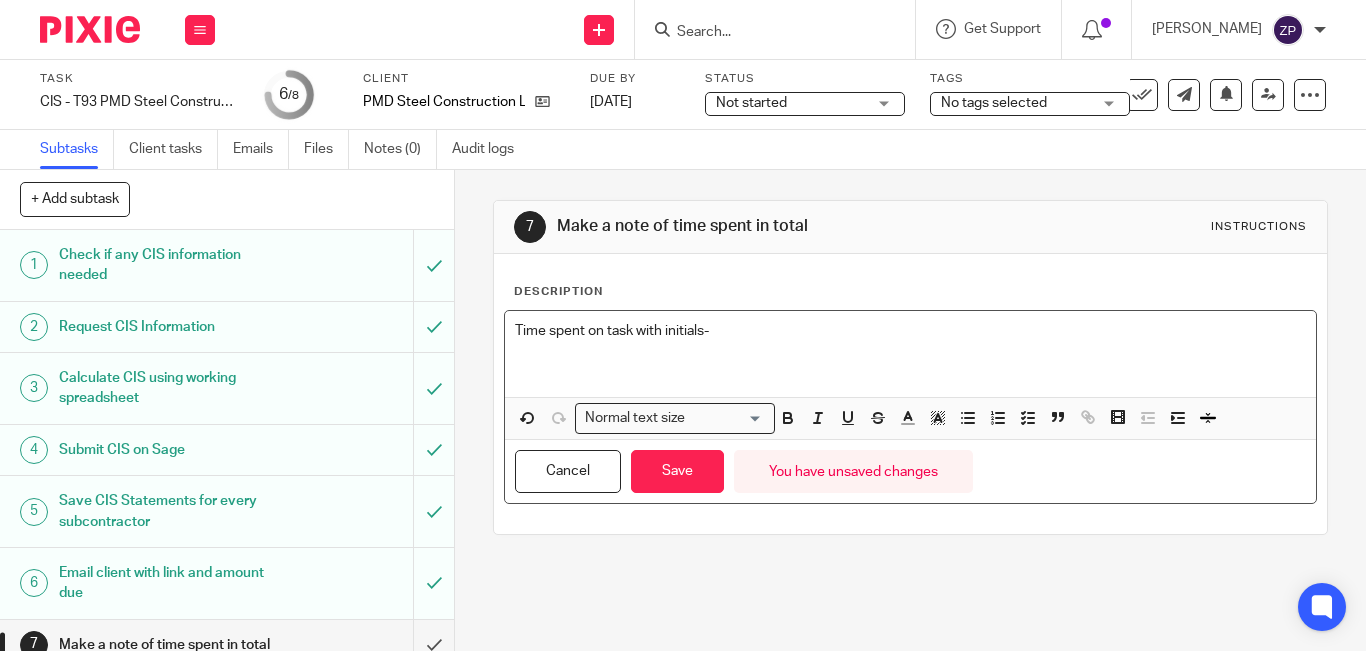 type 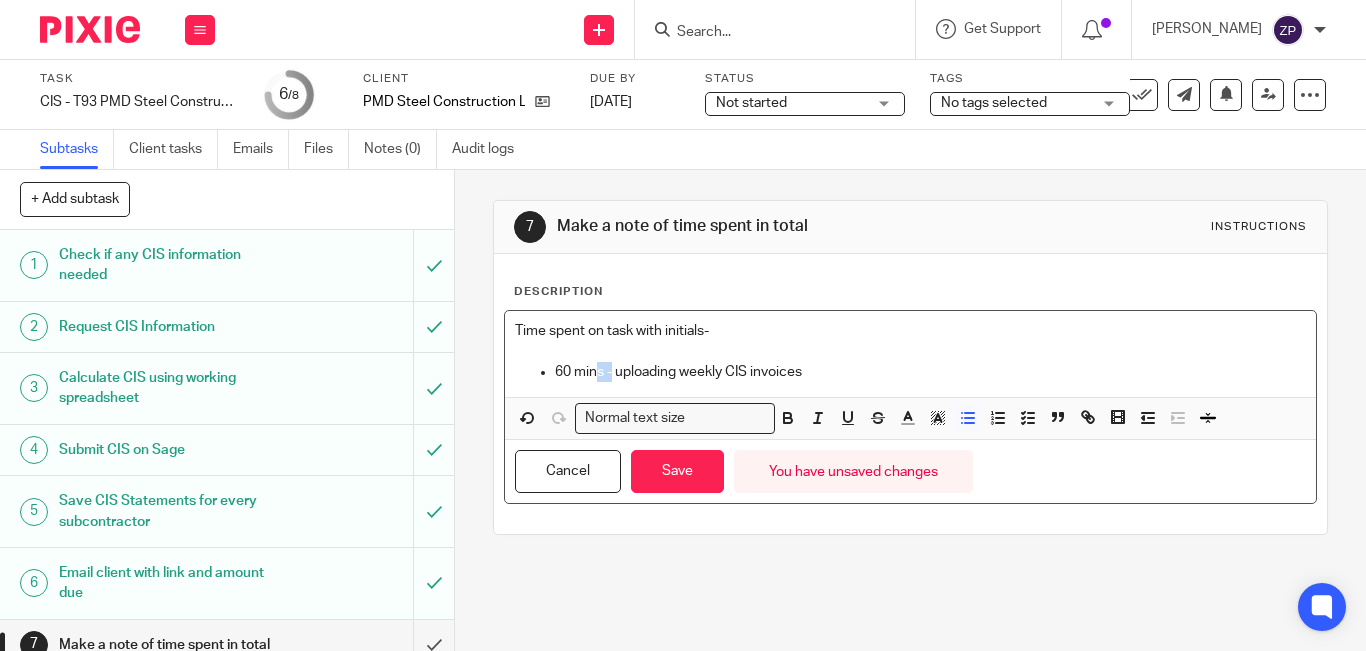 drag, startPoint x: 607, startPoint y: 373, endPoint x: 594, endPoint y: 374, distance: 13.038404 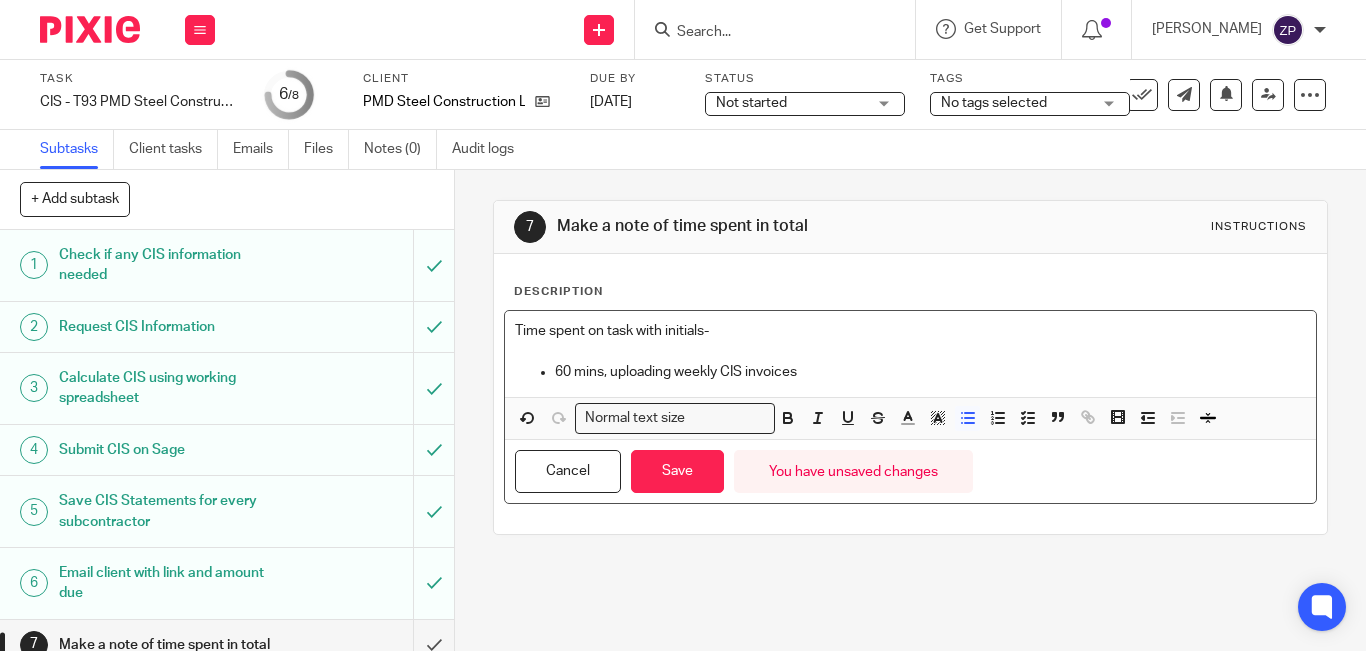 click on "60 mins, uploading weekly CIS invoices" at bounding box center (930, 372) 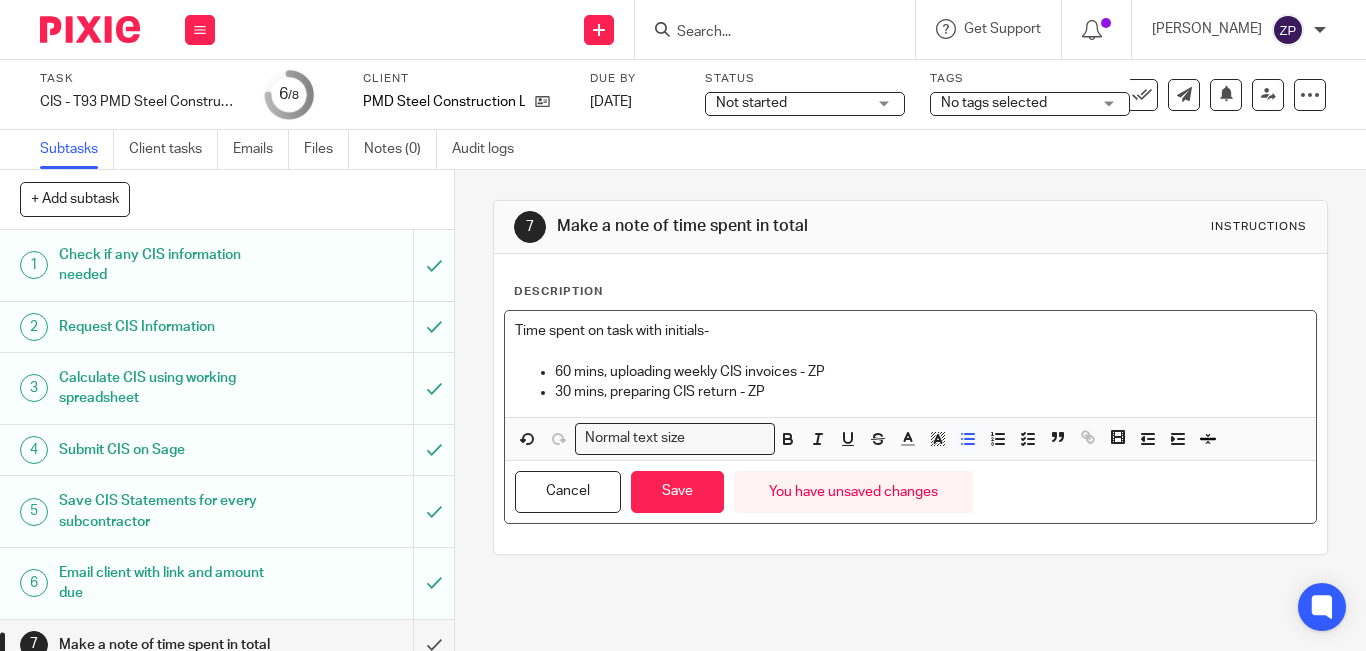 click on "Time spent on task with initials-" at bounding box center [910, 331] 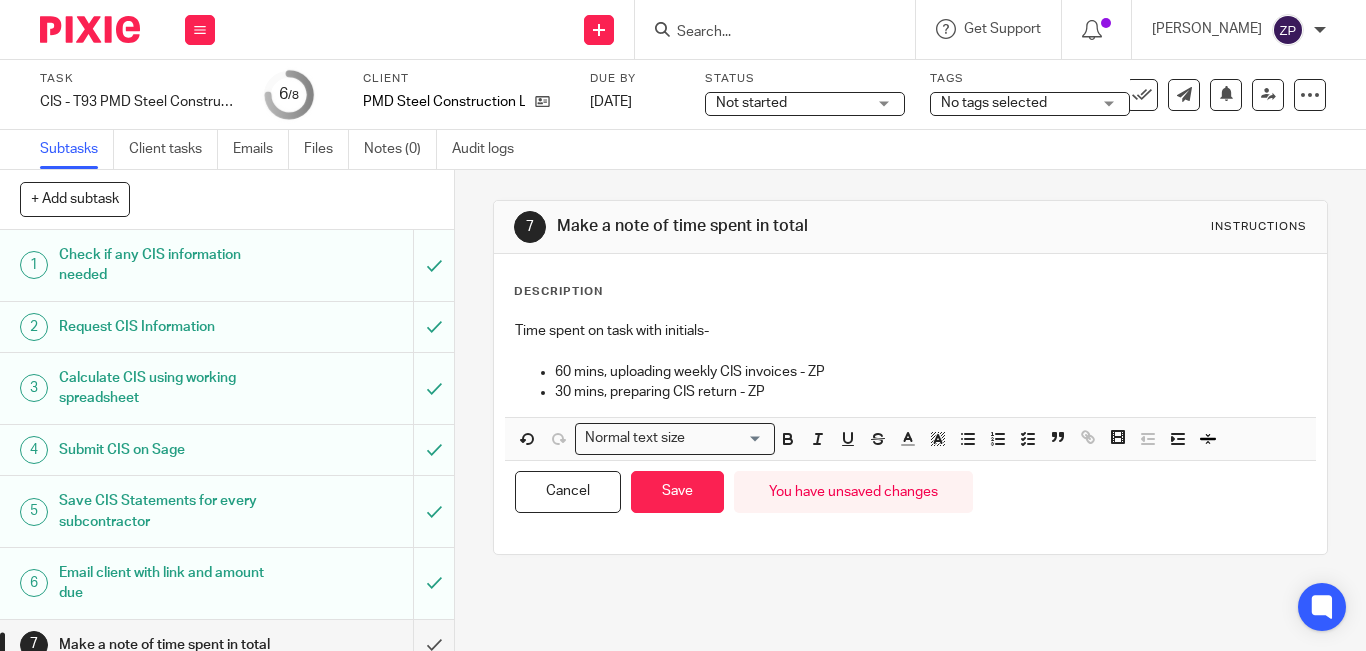 click on "Cancel
Save
You have unsaved changes" at bounding box center (910, 492) 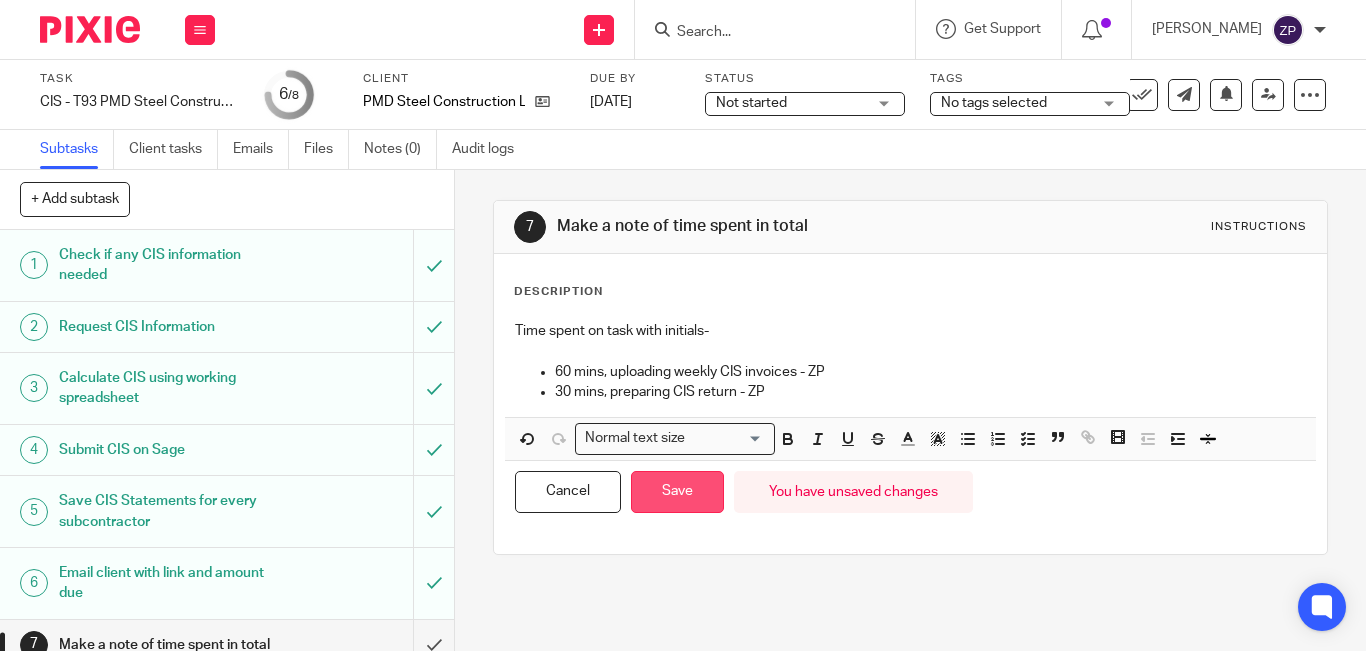 click on "Save" at bounding box center [677, 492] 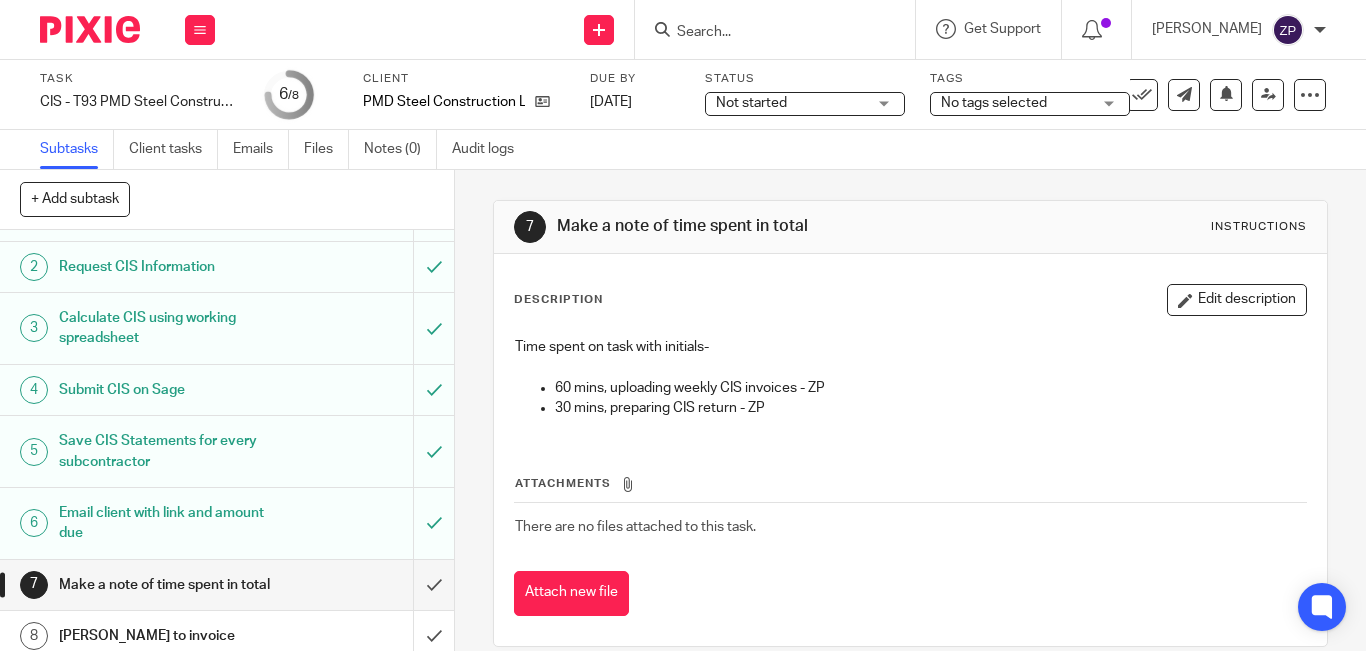 scroll, scrollTop: 92, scrollLeft: 0, axis: vertical 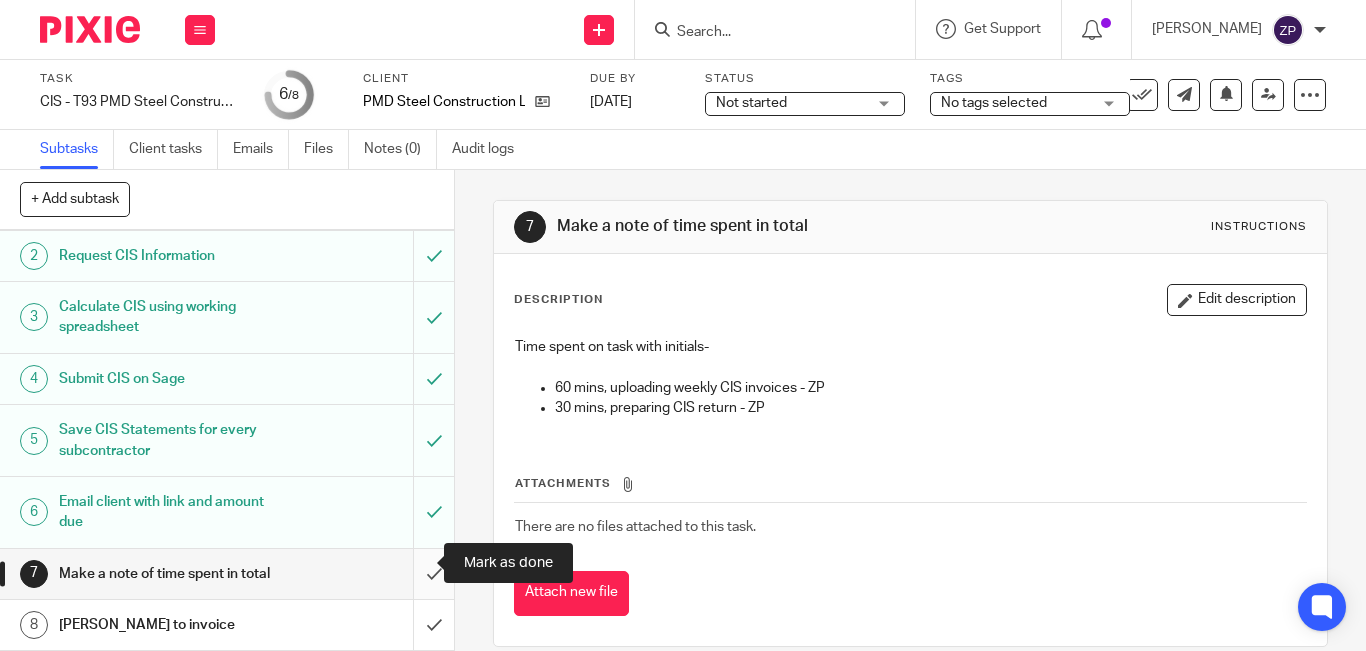 click at bounding box center (227, 574) 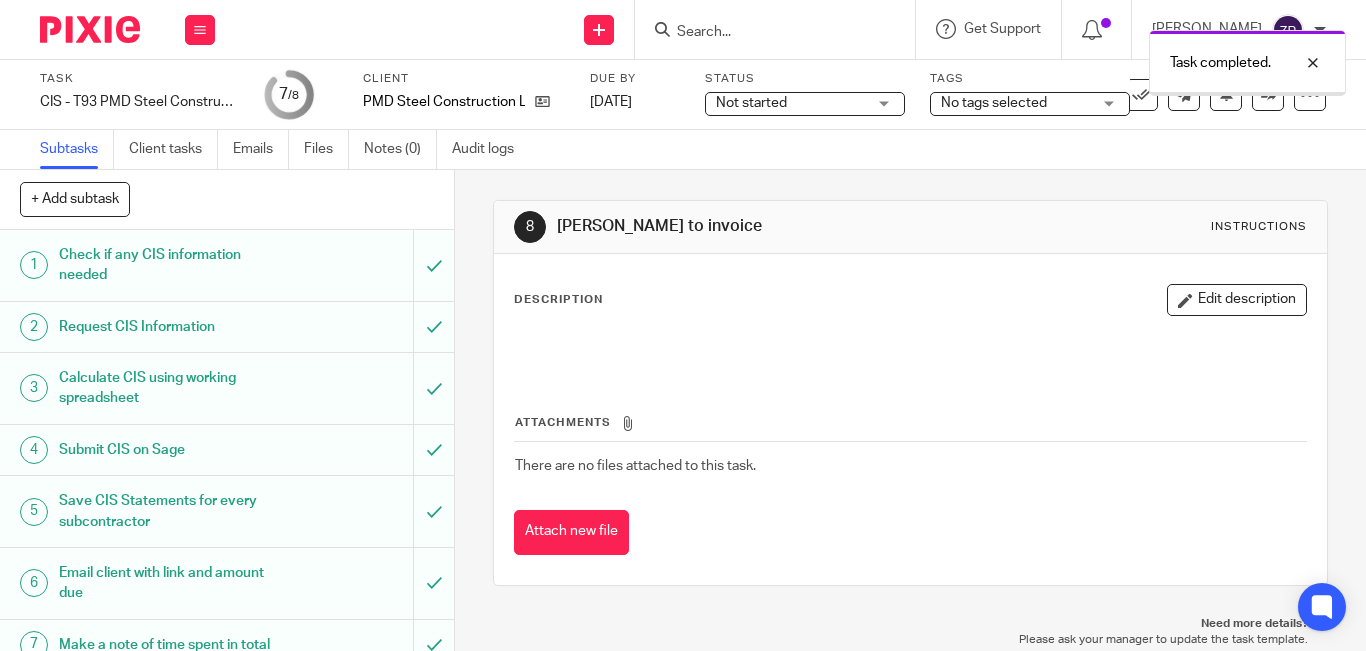 scroll, scrollTop: 0, scrollLeft: 0, axis: both 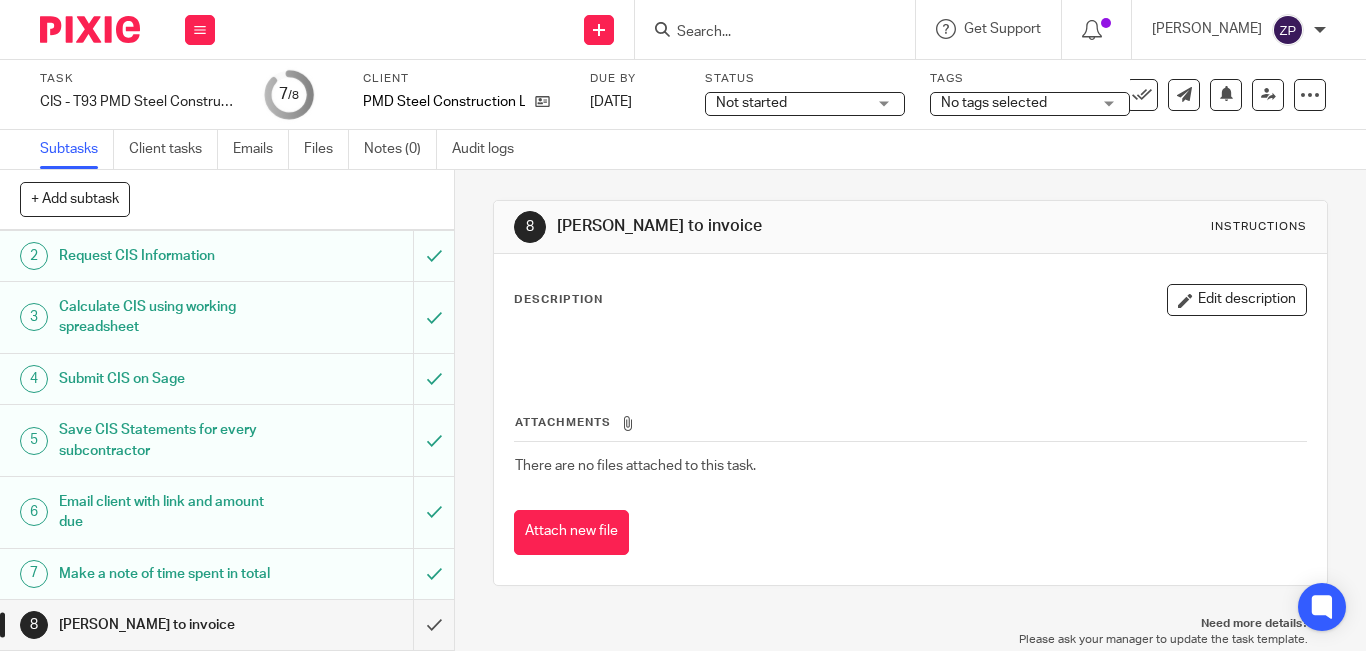 click on "No tags selected" at bounding box center (994, 103) 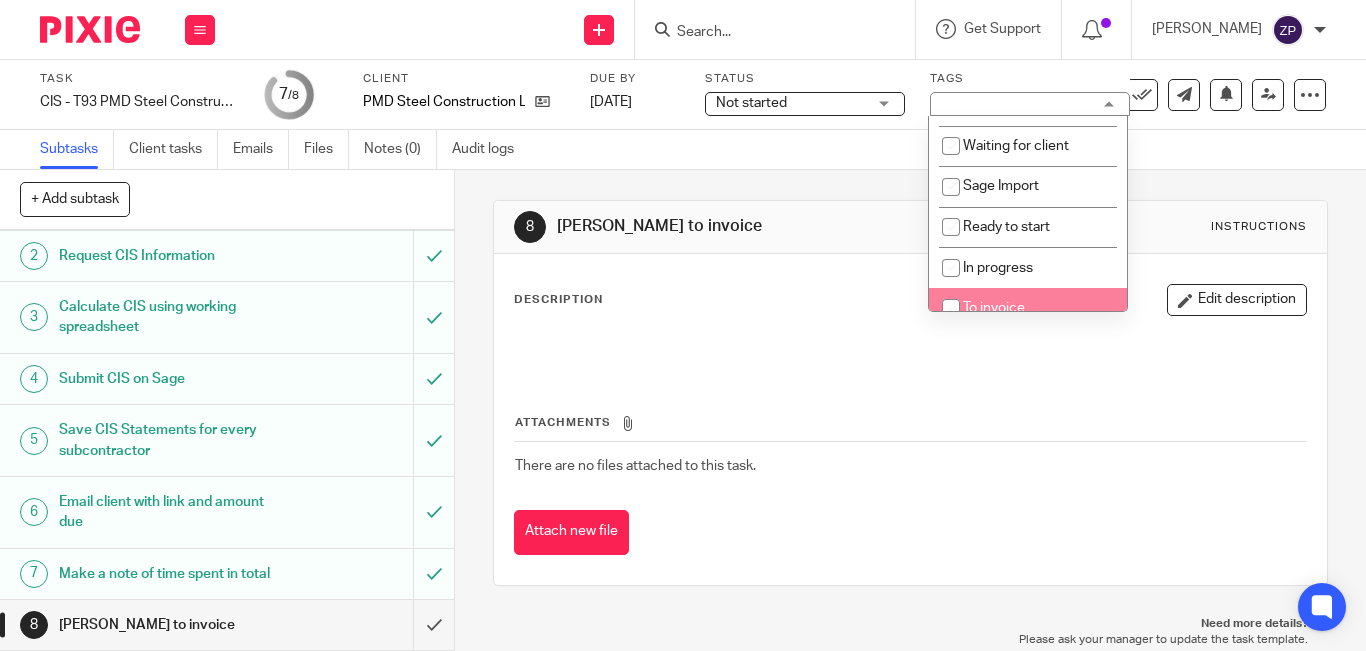 scroll, scrollTop: 332, scrollLeft: 0, axis: vertical 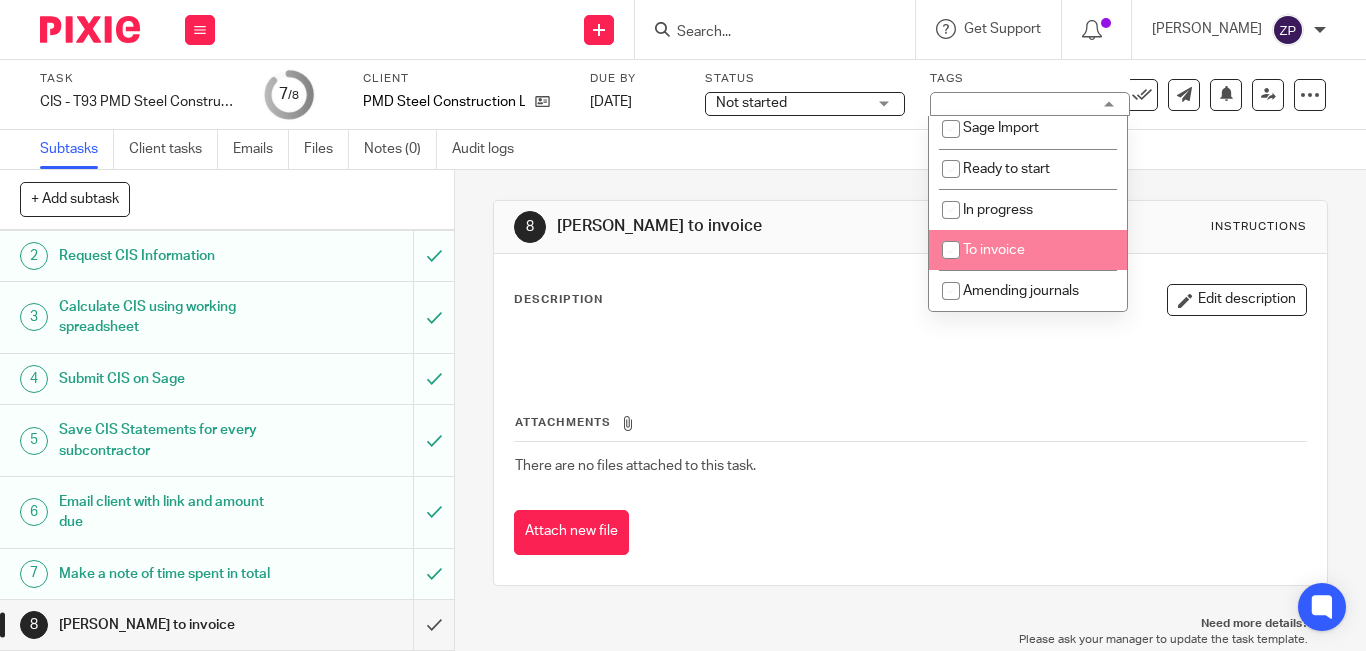 click on "To invoice" at bounding box center [994, 250] 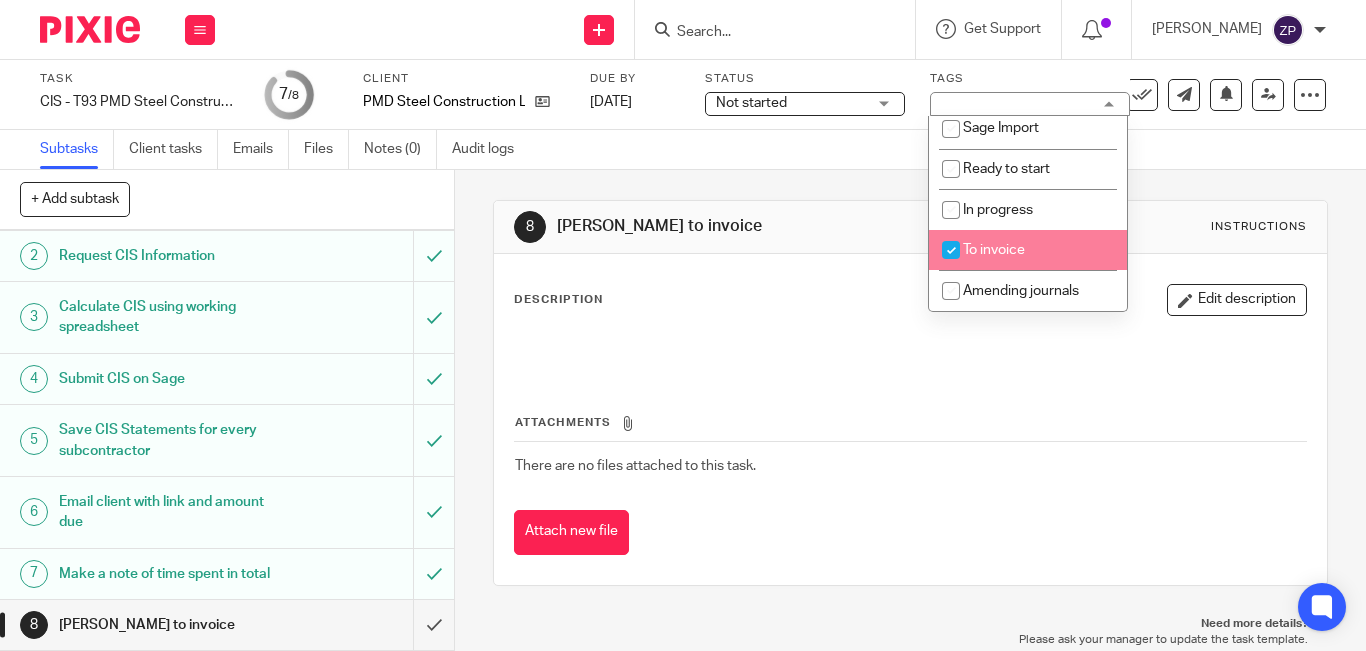 checkbox on "true" 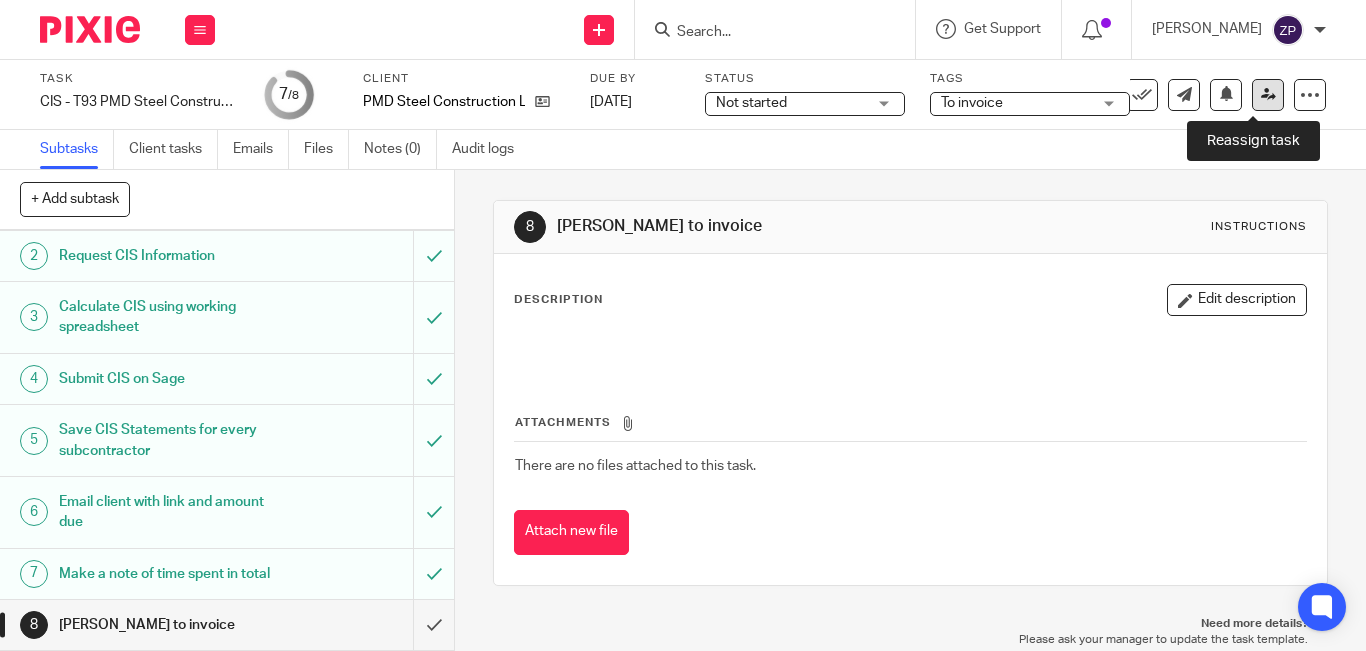 click at bounding box center [1268, 95] 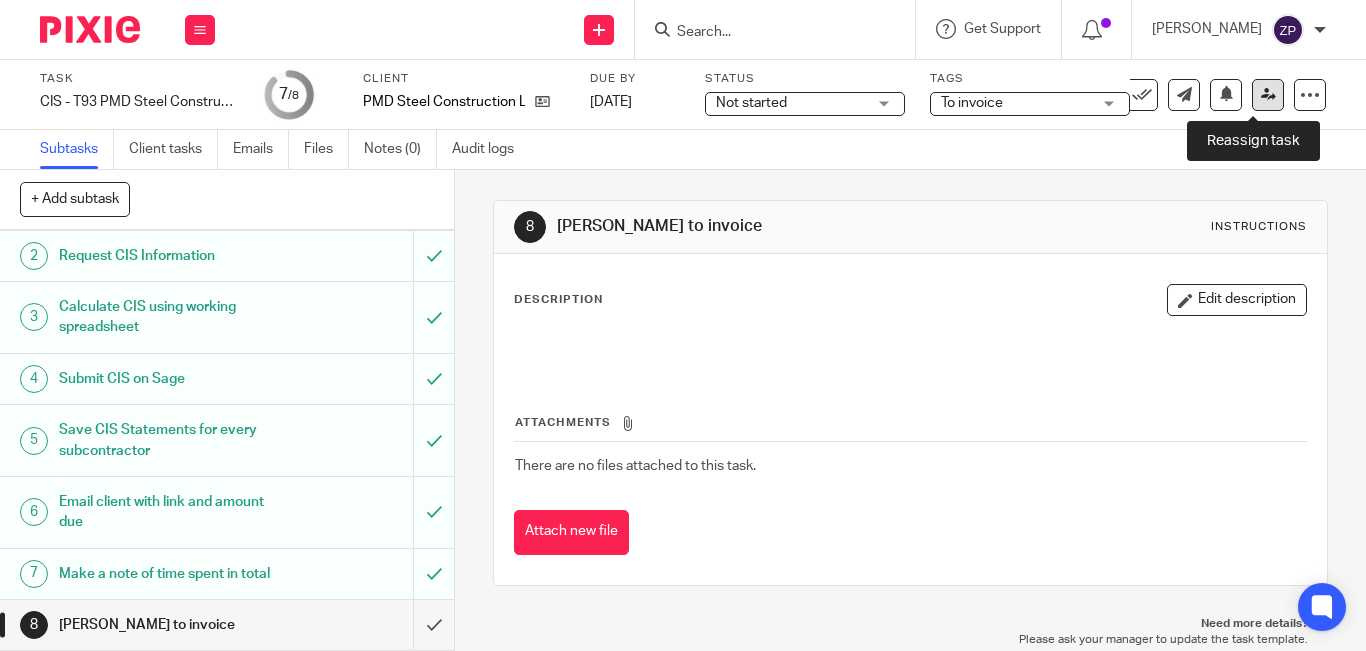 click at bounding box center [1268, 95] 